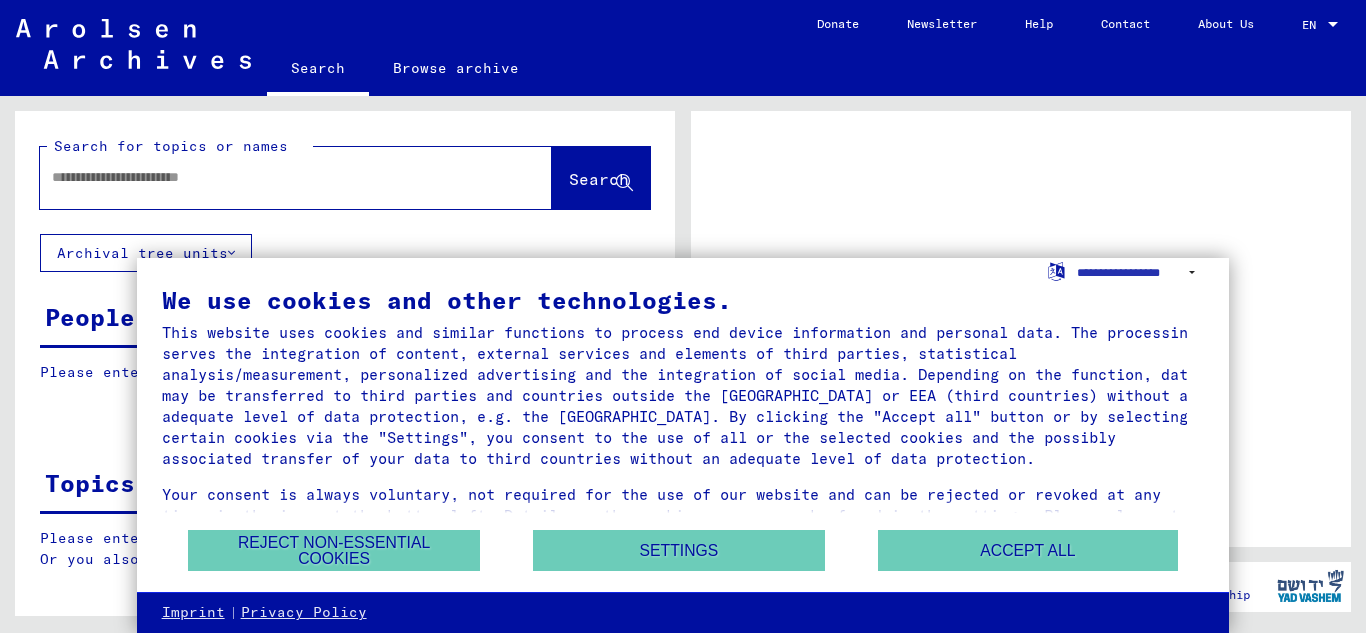 scroll, scrollTop: 0, scrollLeft: 0, axis: both 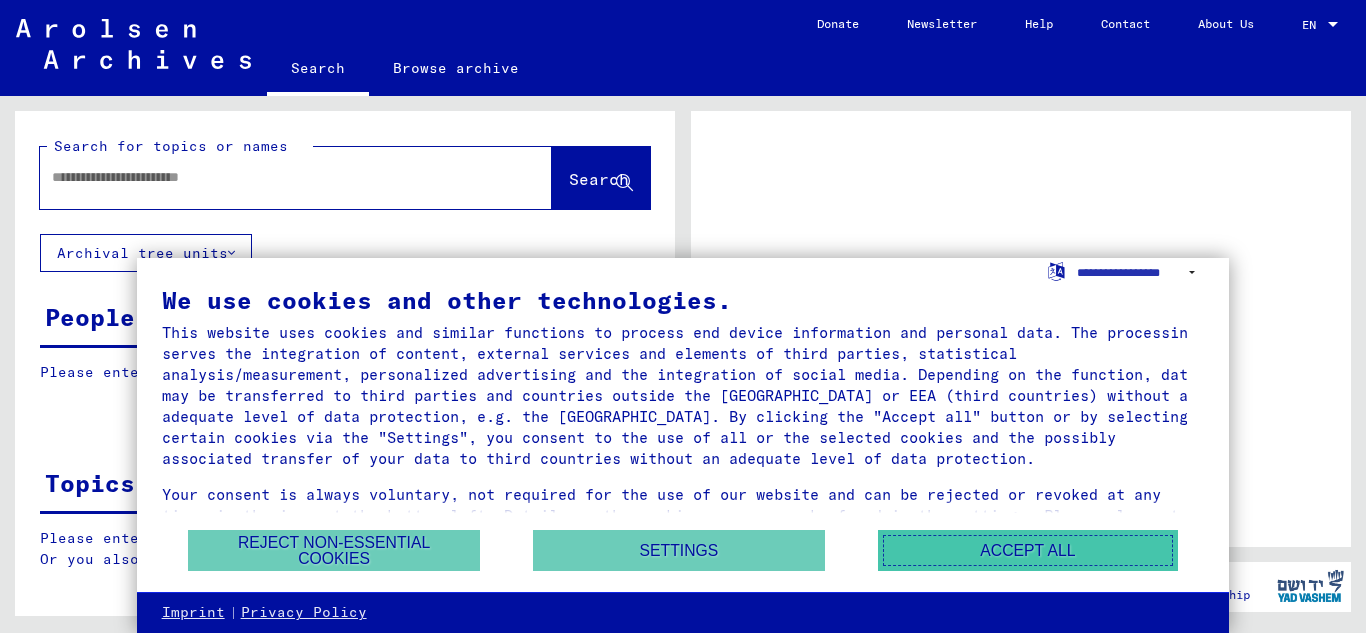 click on "Accept all" at bounding box center [1028, 550] 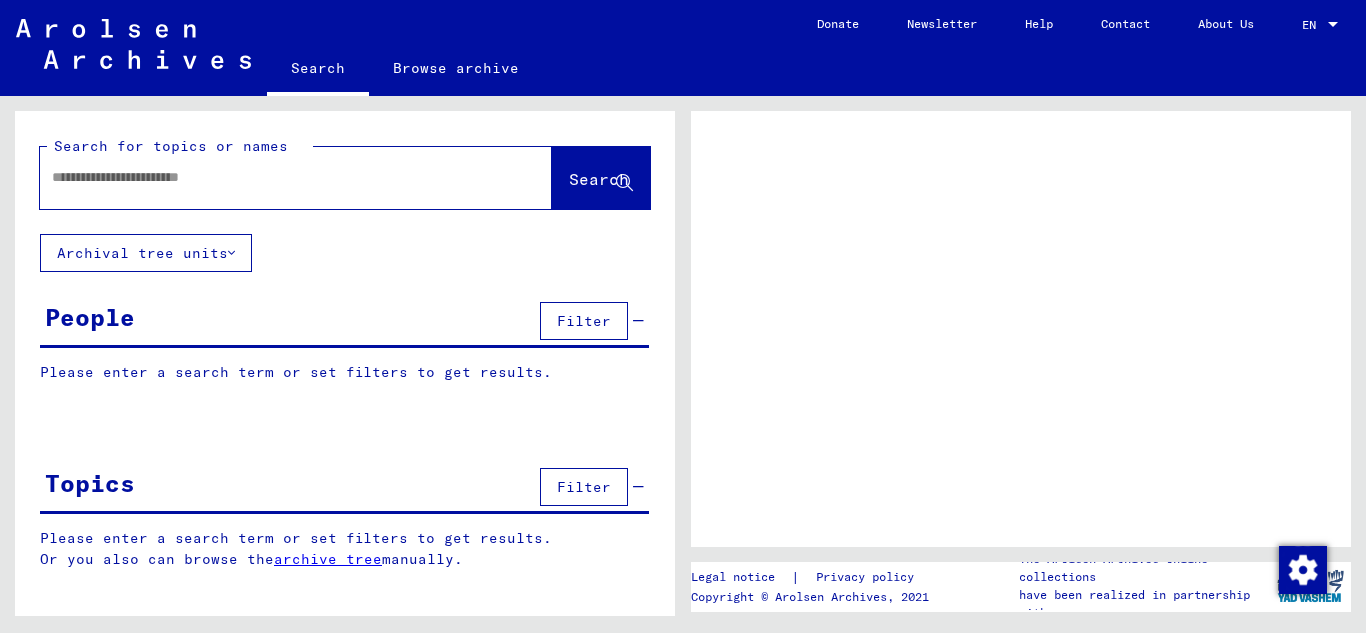 click at bounding box center (278, 177) 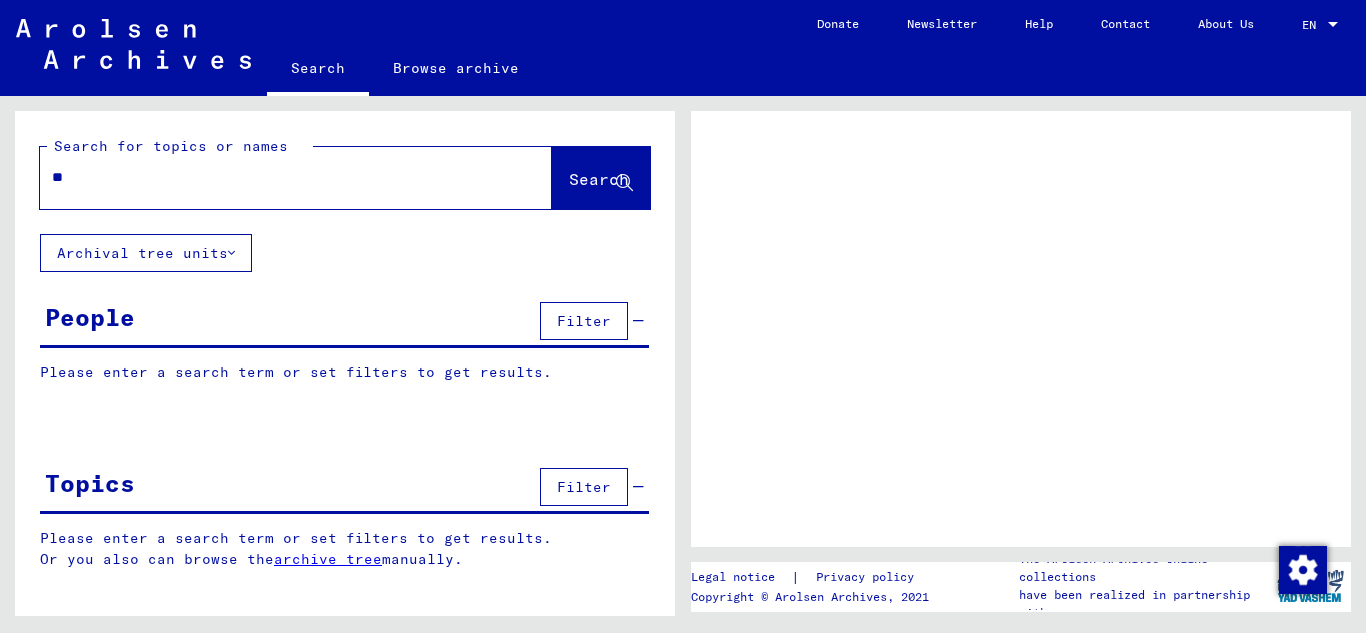 type on "***" 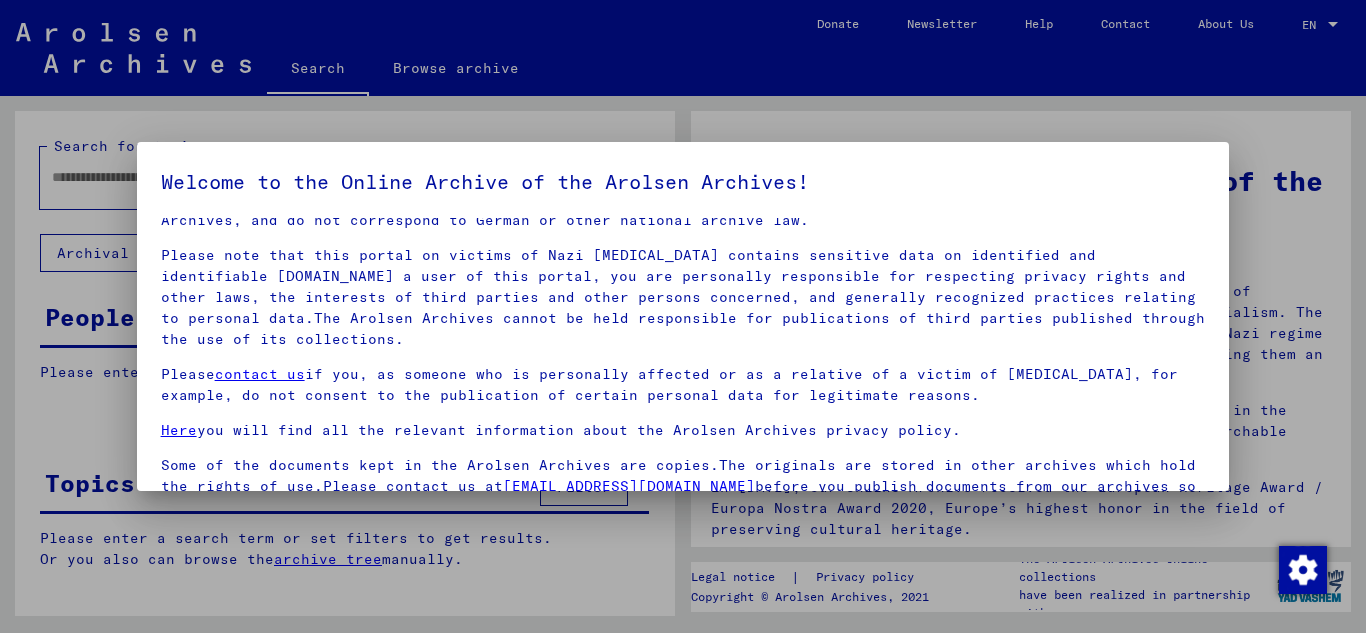 scroll, scrollTop: 65, scrollLeft: 0, axis: vertical 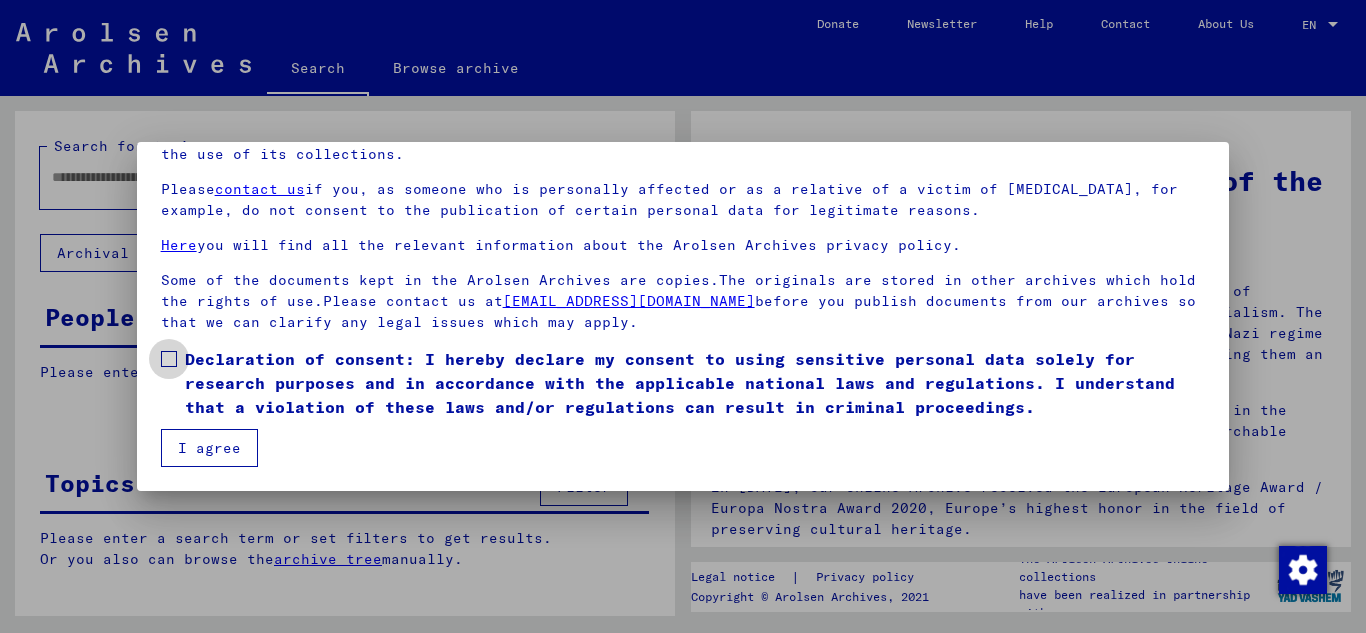 click at bounding box center (169, 359) 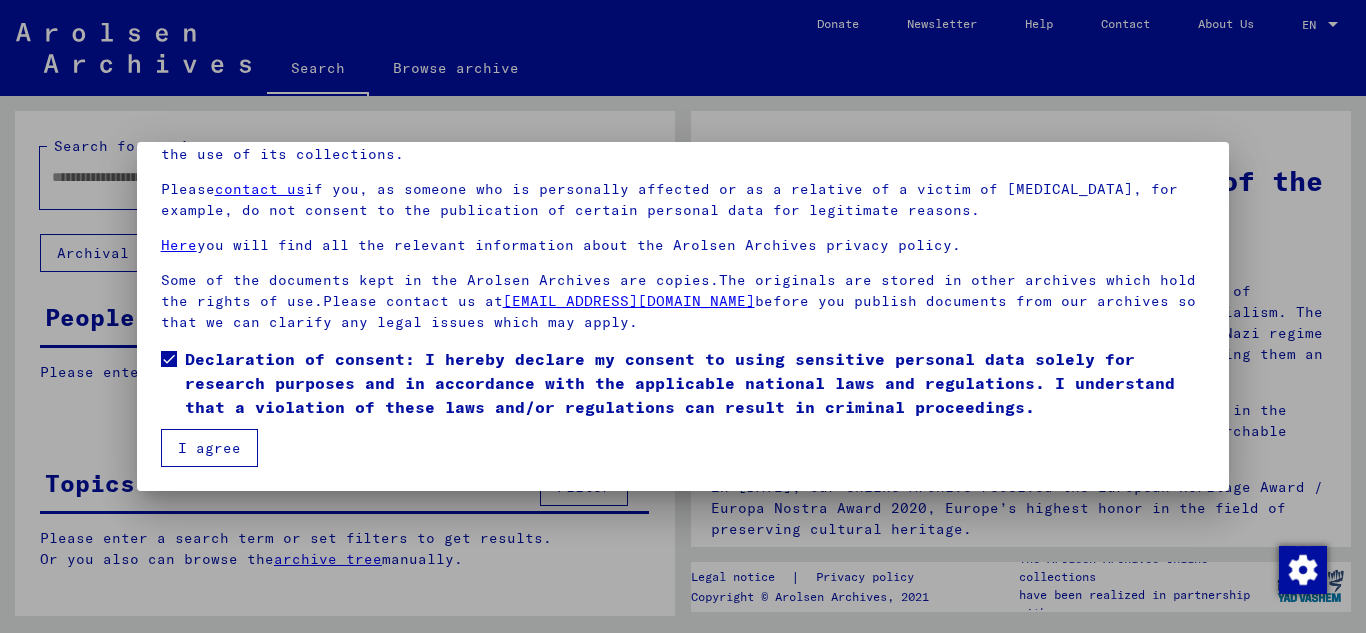click on "I agree" at bounding box center (209, 448) 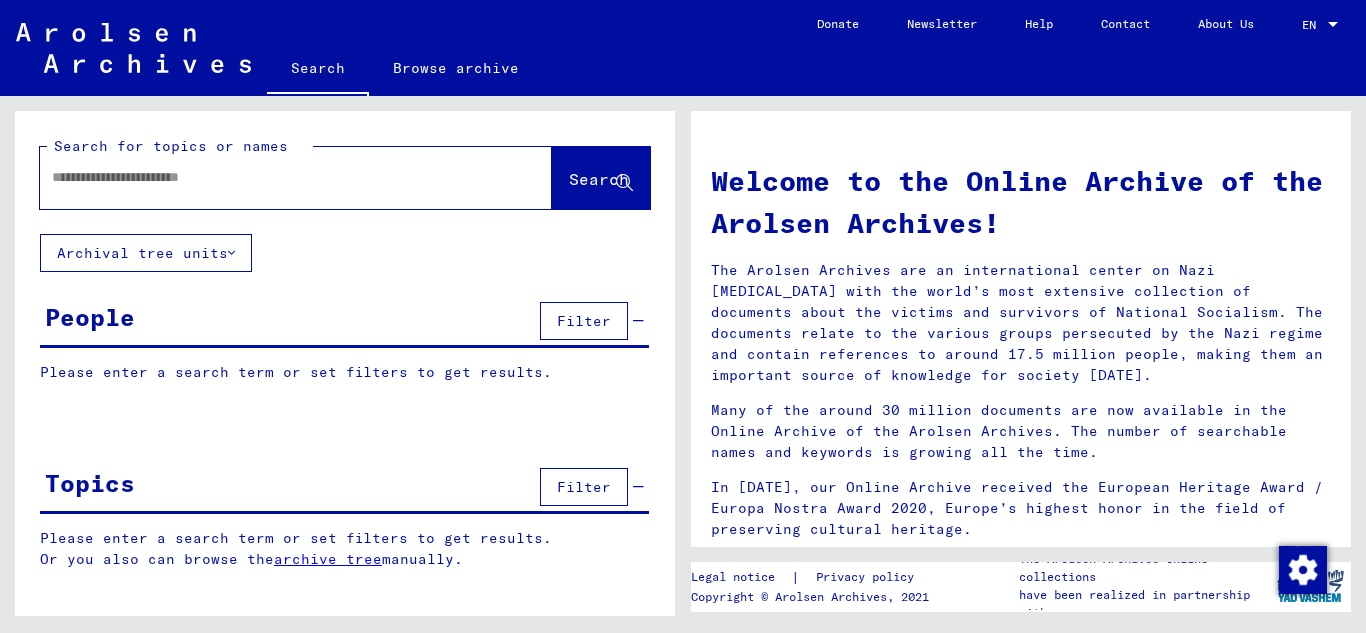 click at bounding box center (272, 177) 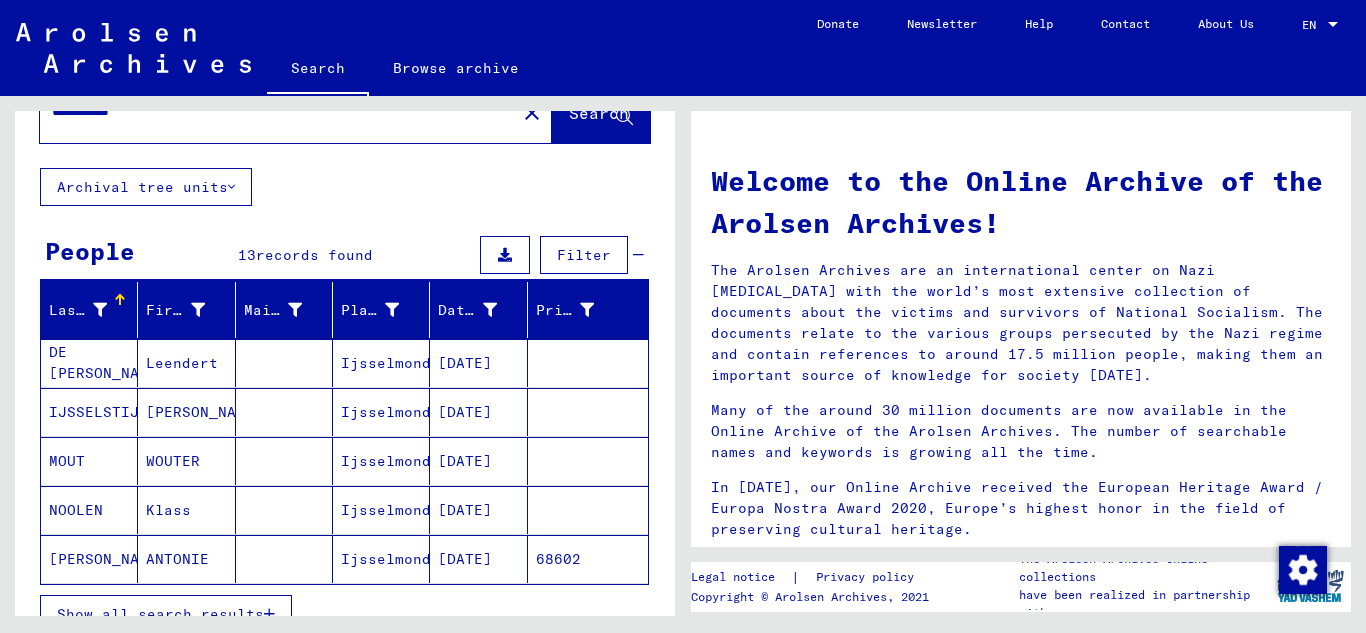 scroll, scrollTop: 100, scrollLeft: 0, axis: vertical 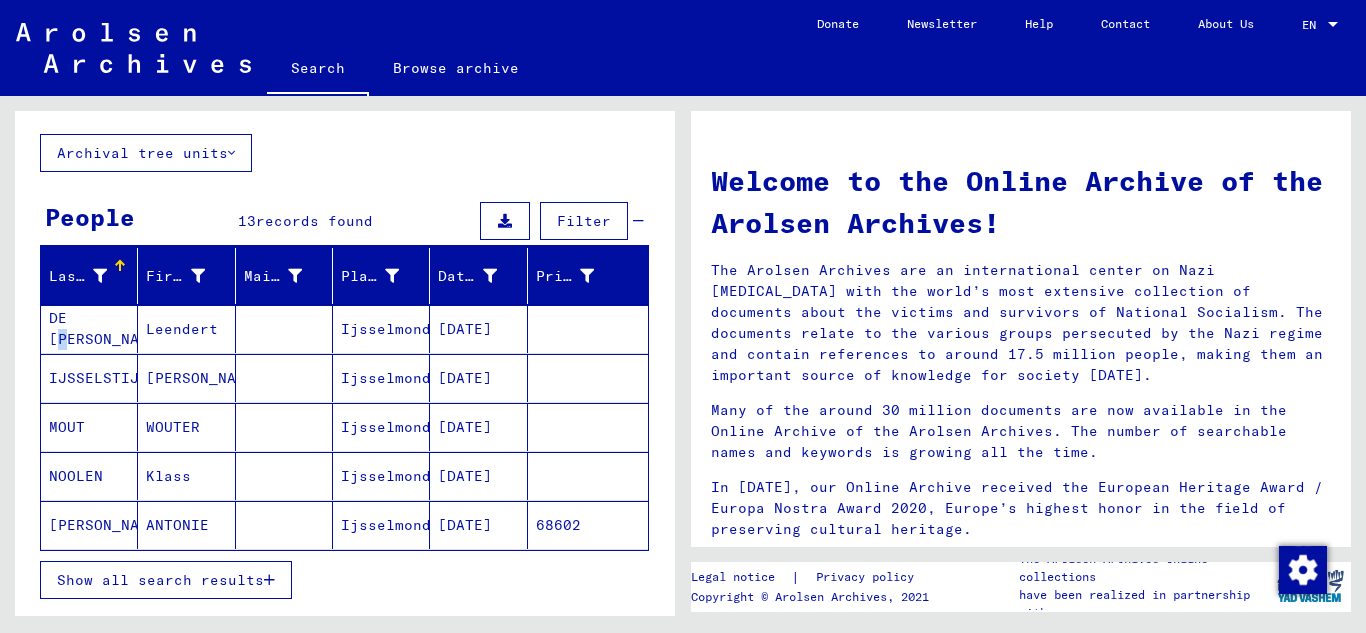 click on "DE [PERSON_NAME]" at bounding box center [89, 378] 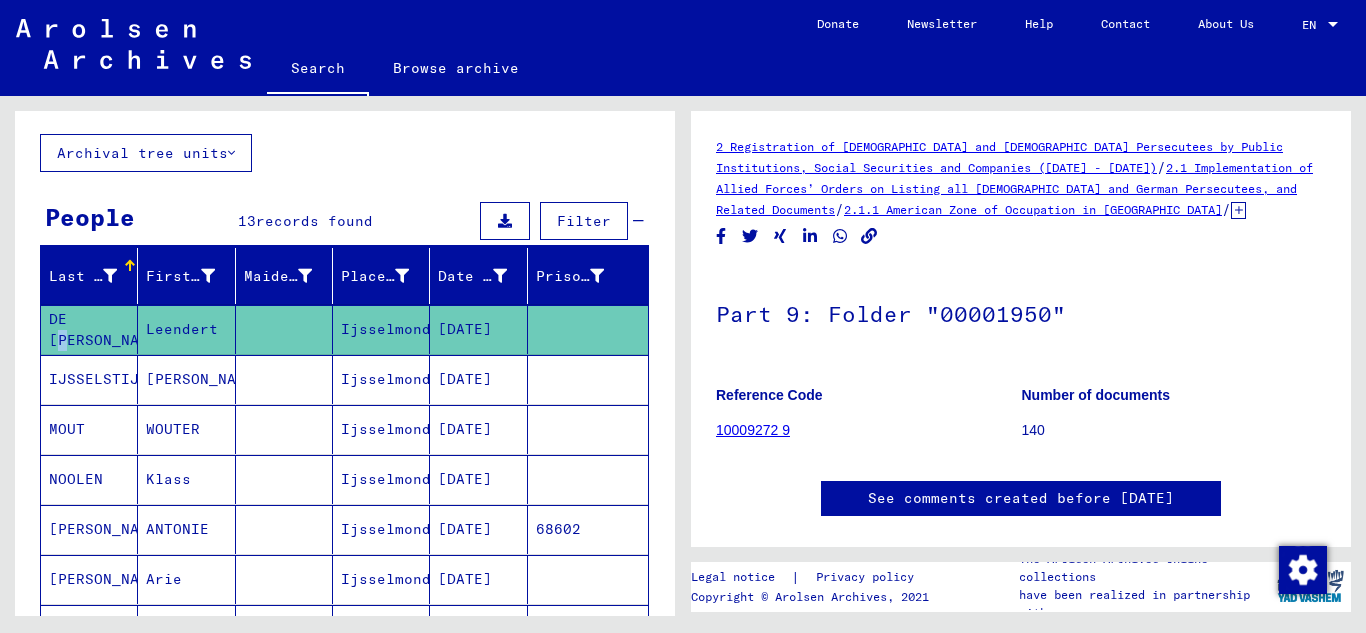 scroll, scrollTop: 0, scrollLeft: 0, axis: both 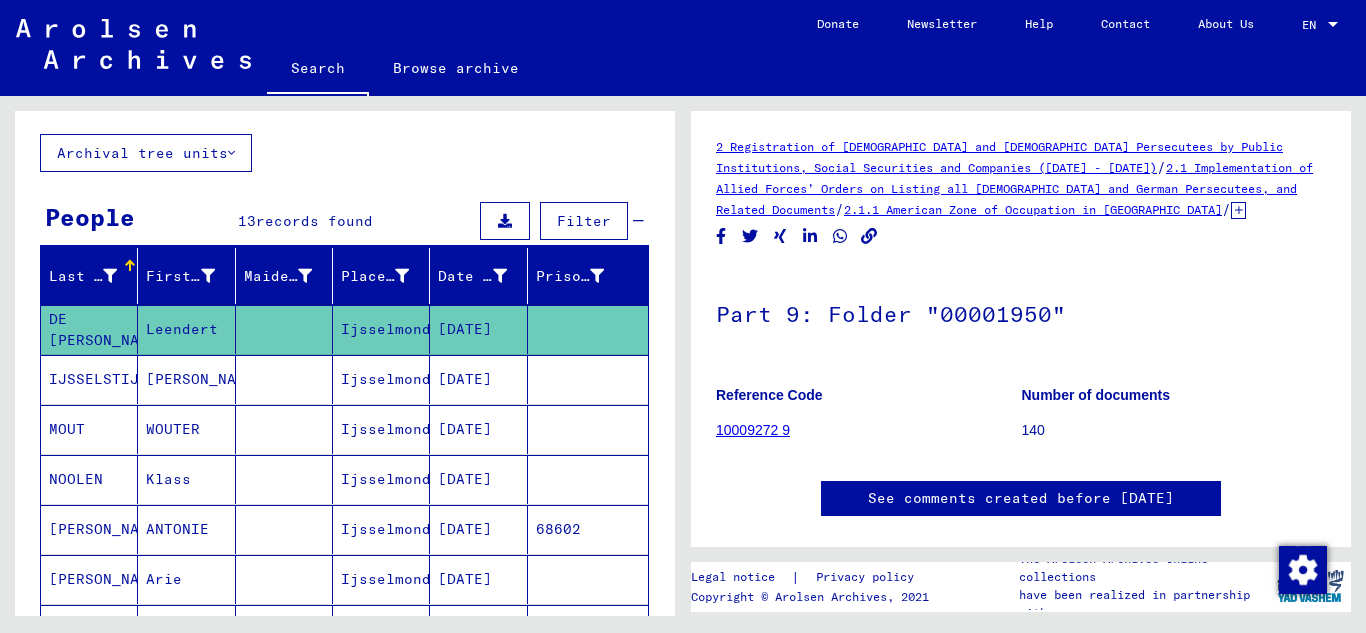 click on "MOUT" at bounding box center [89, 479] 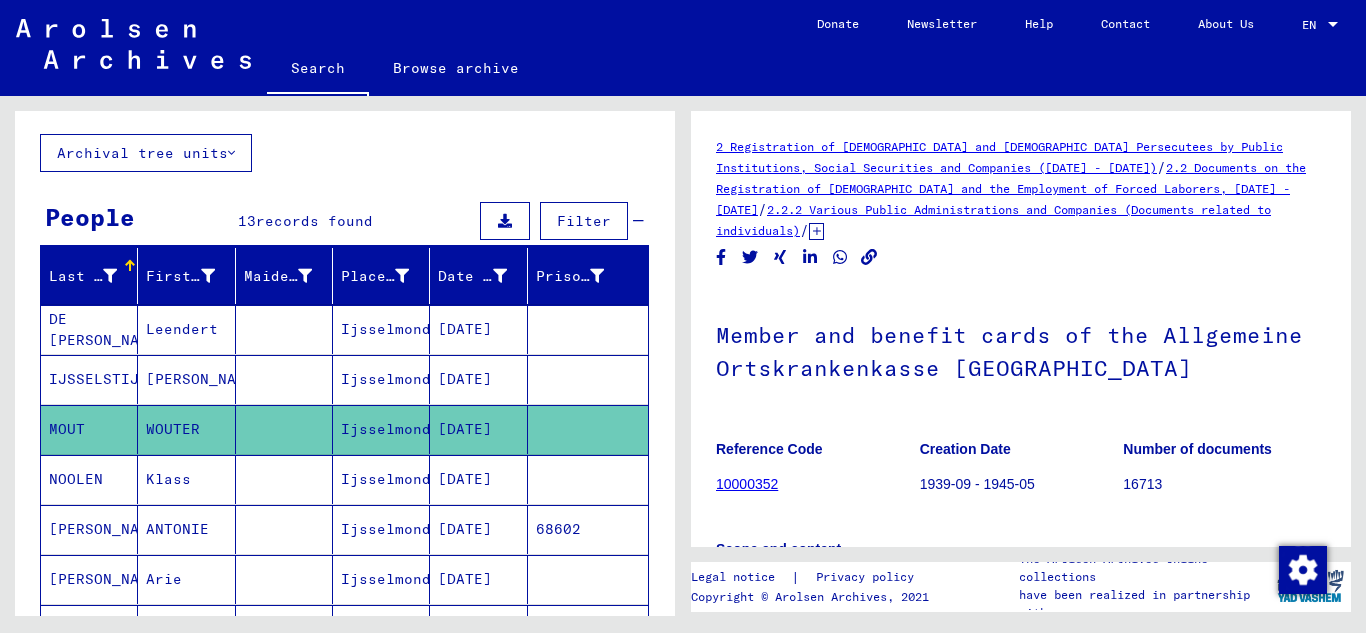 scroll, scrollTop: 0, scrollLeft: 0, axis: both 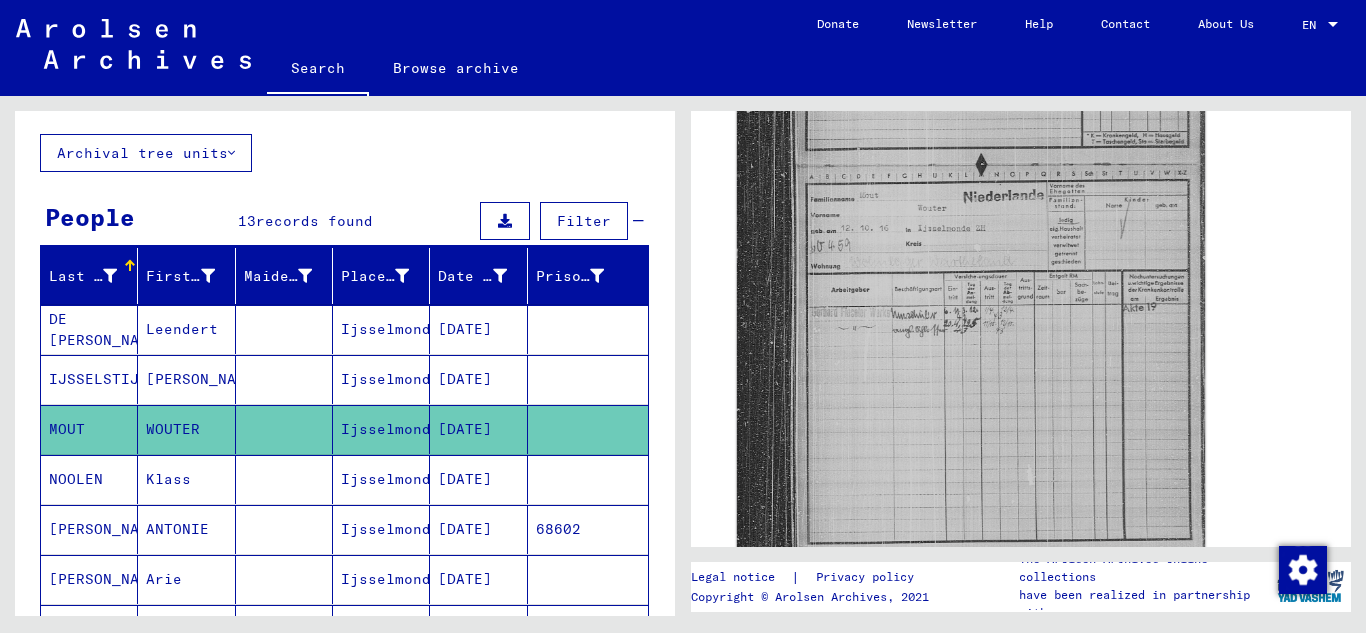 click 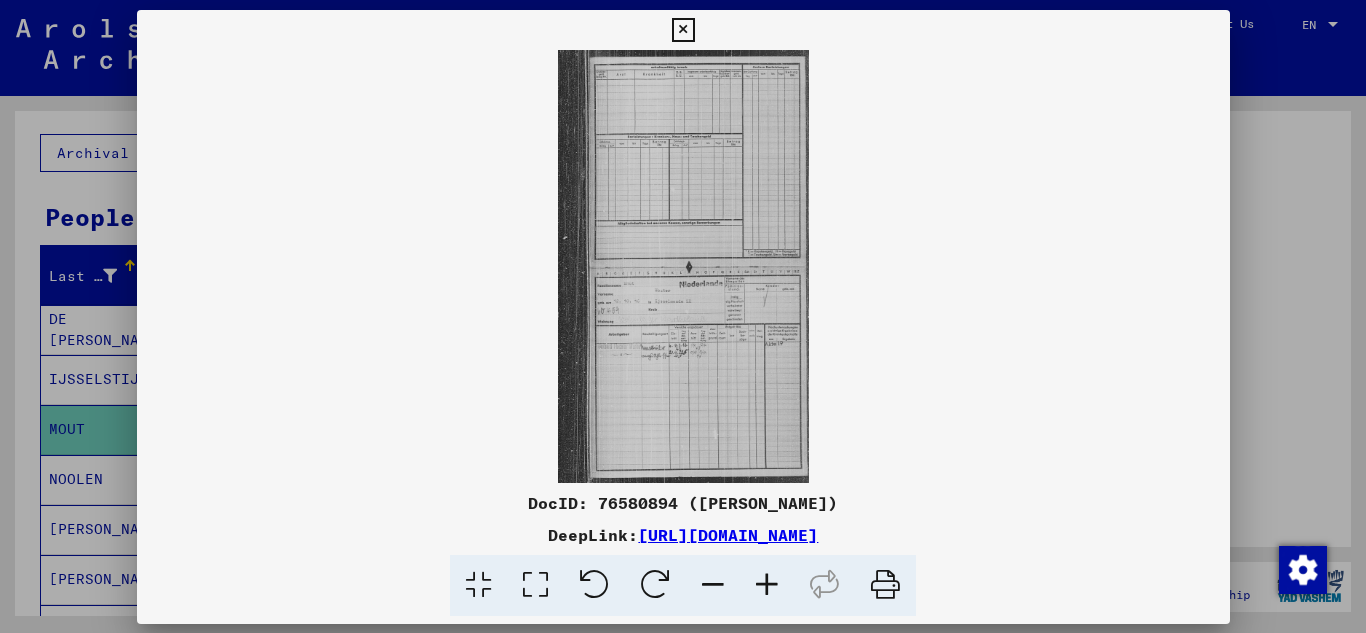 scroll, scrollTop: 999, scrollLeft: 0, axis: vertical 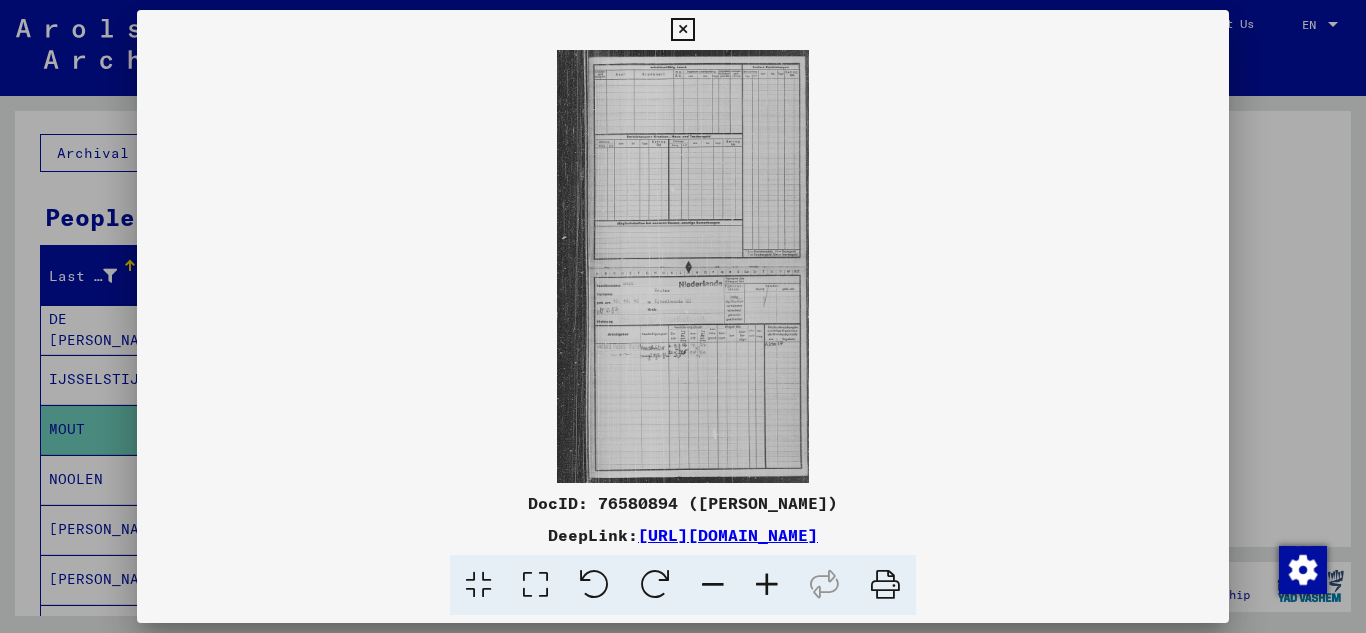 click at bounding box center (885, 585) 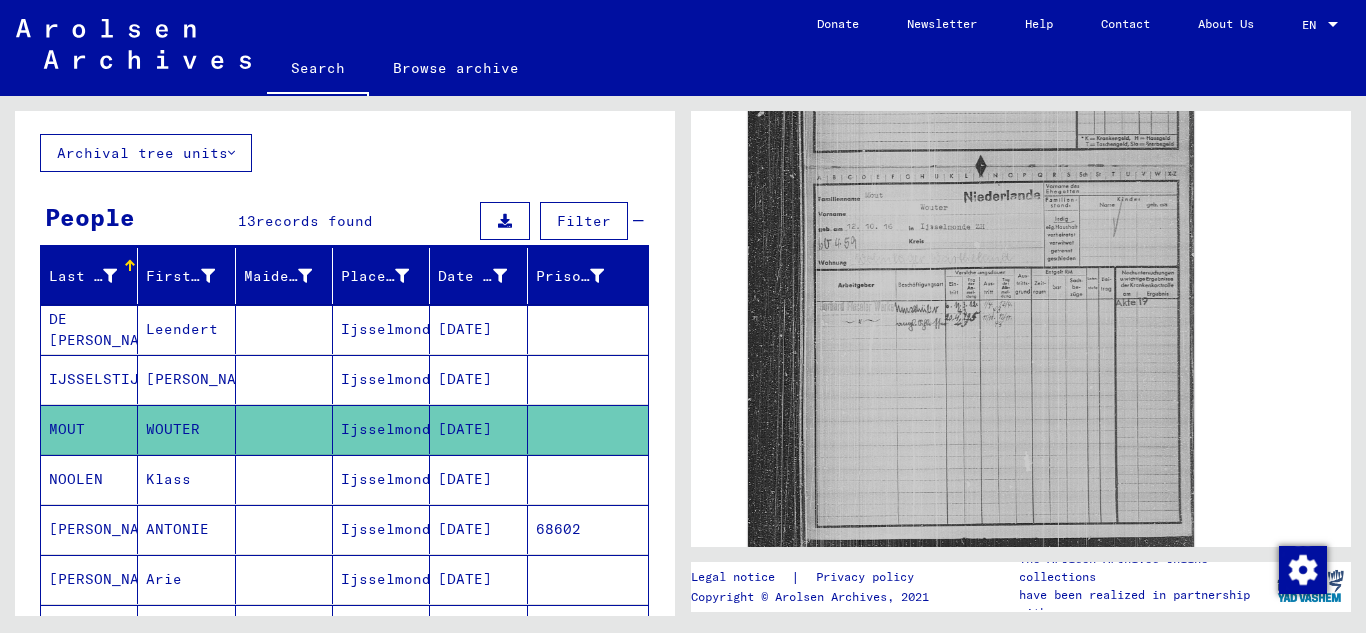 click on "DE [PERSON_NAME]" at bounding box center (89, 379) 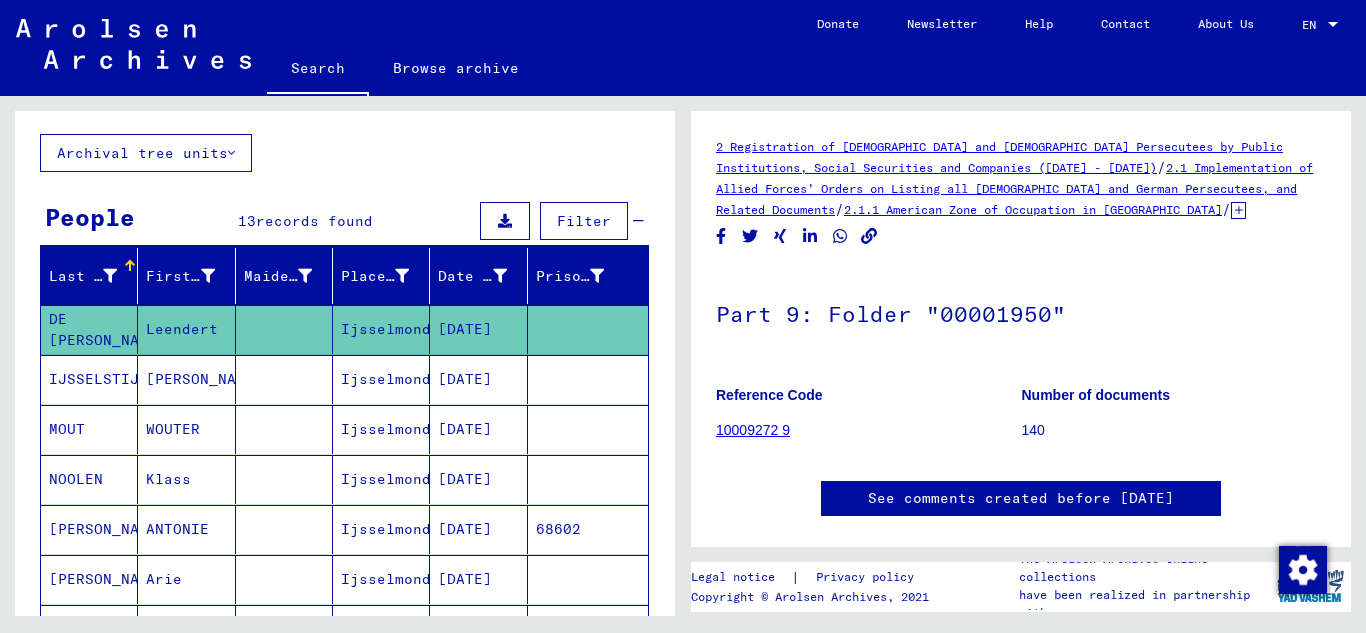 scroll, scrollTop: 0, scrollLeft: 0, axis: both 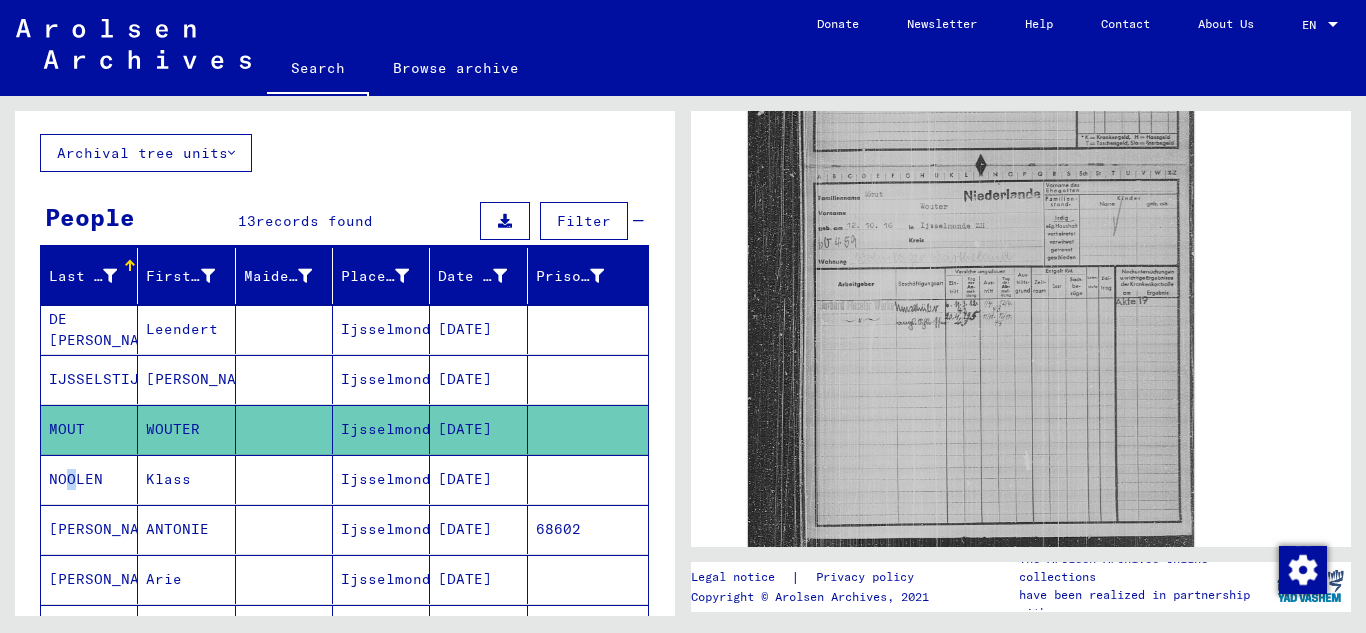 click on "NOOLEN" at bounding box center [89, 529] 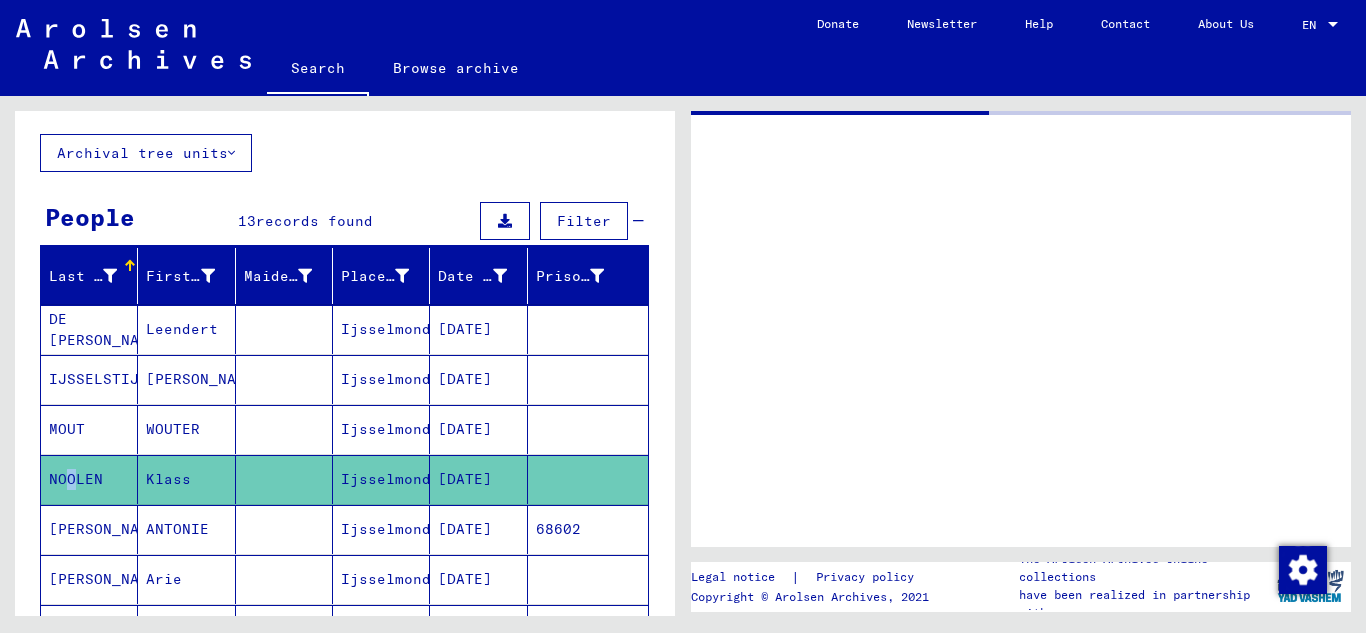 scroll, scrollTop: 0, scrollLeft: 0, axis: both 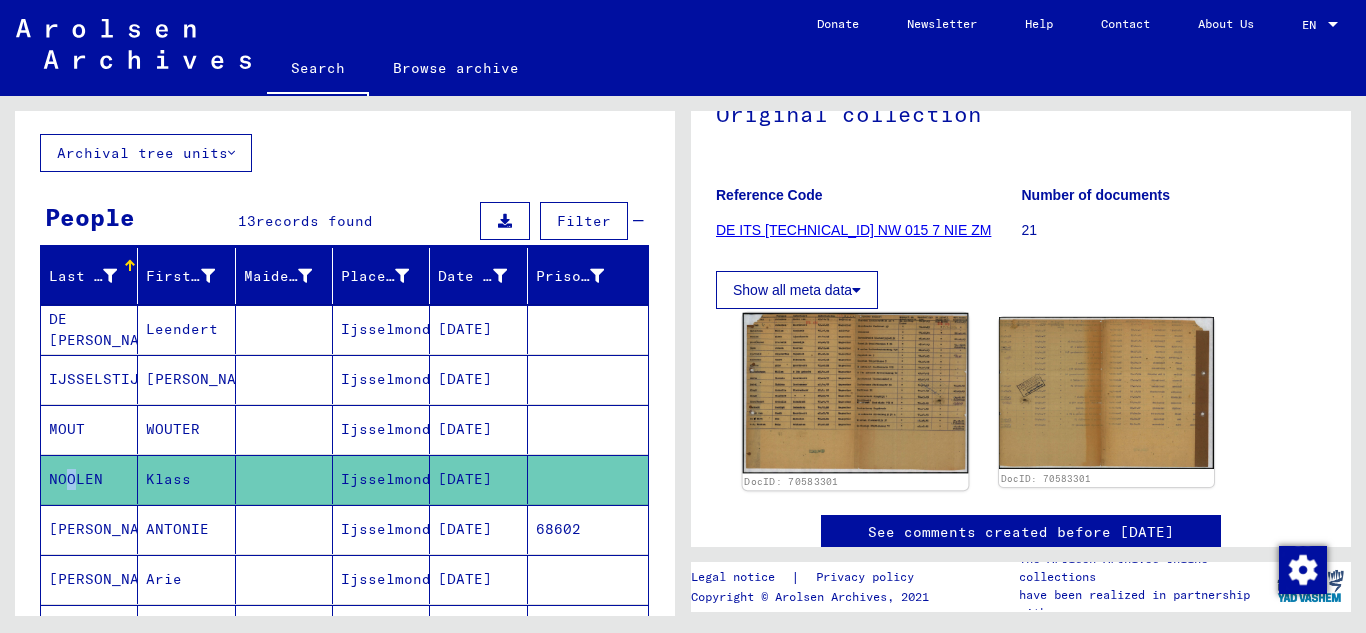 click 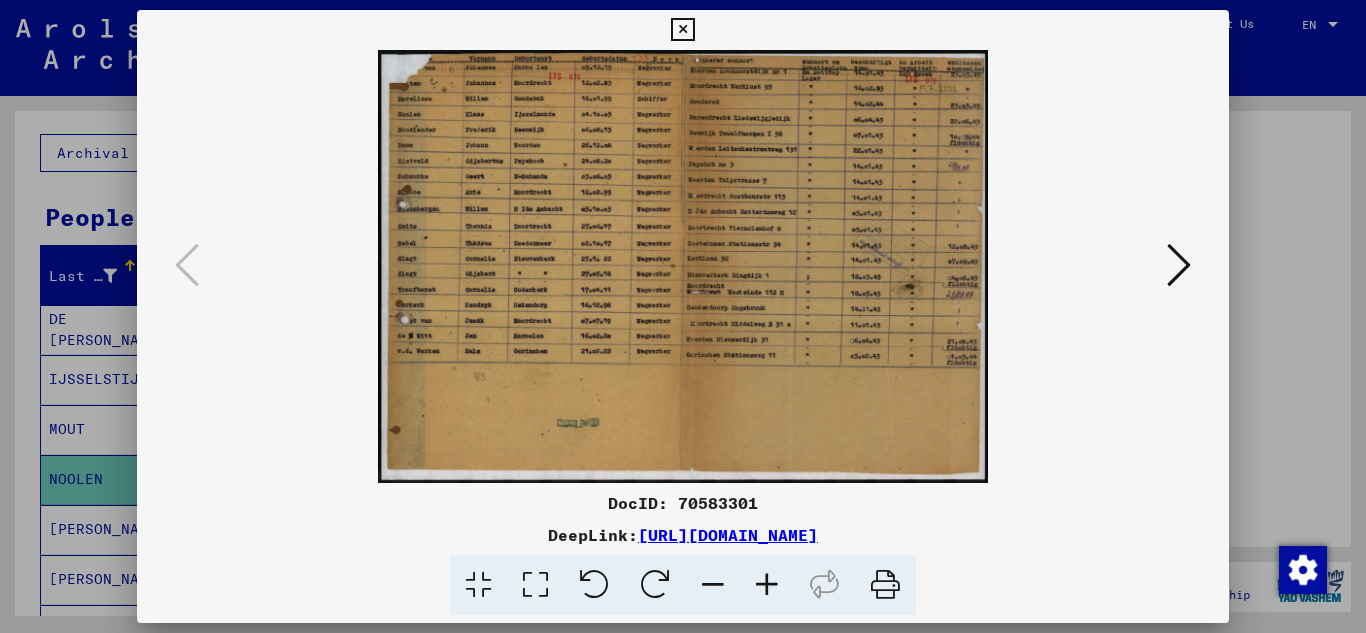 click at bounding box center (885, 585) 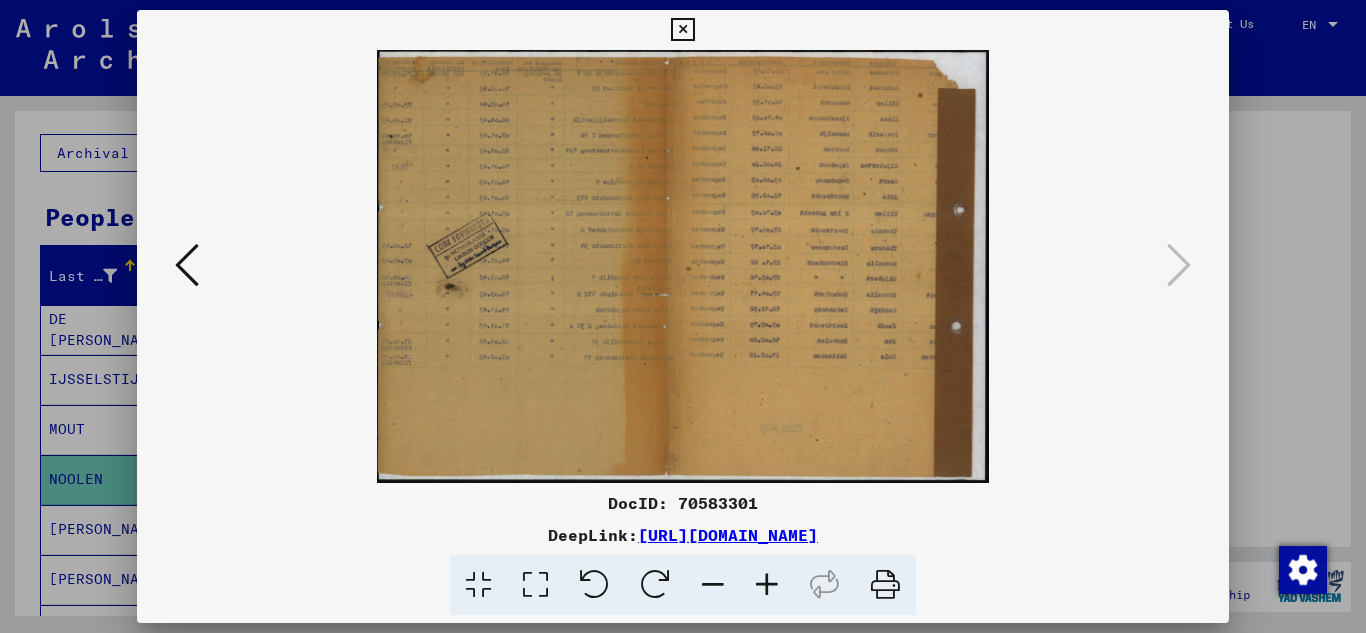 click at bounding box center [683, 316] 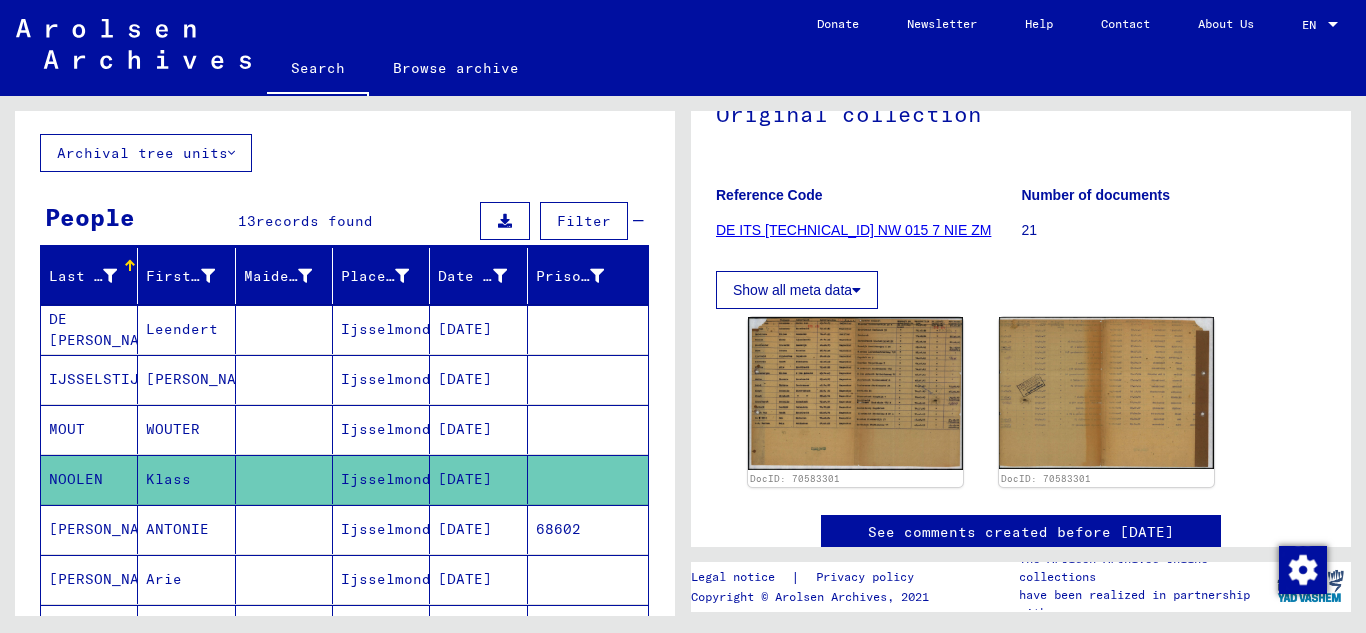 click 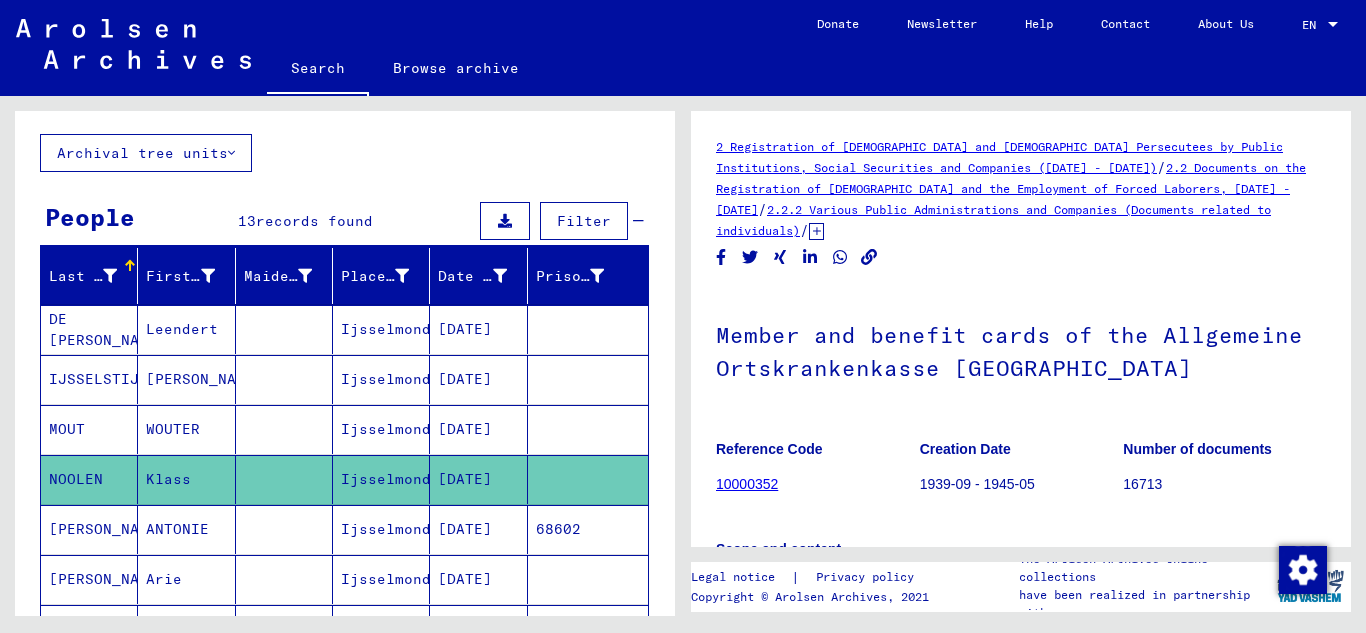 scroll, scrollTop: 0, scrollLeft: 0, axis: both 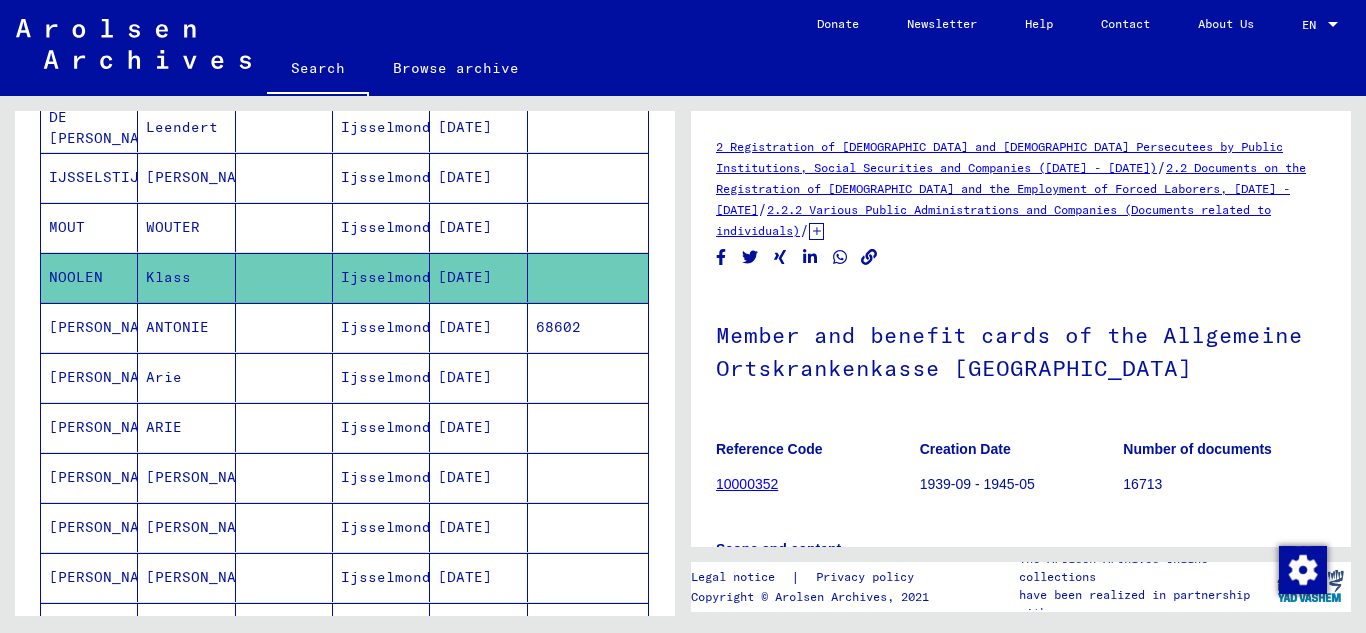 click on "[PERSON_NAME]" at bounding box center [89, 377] 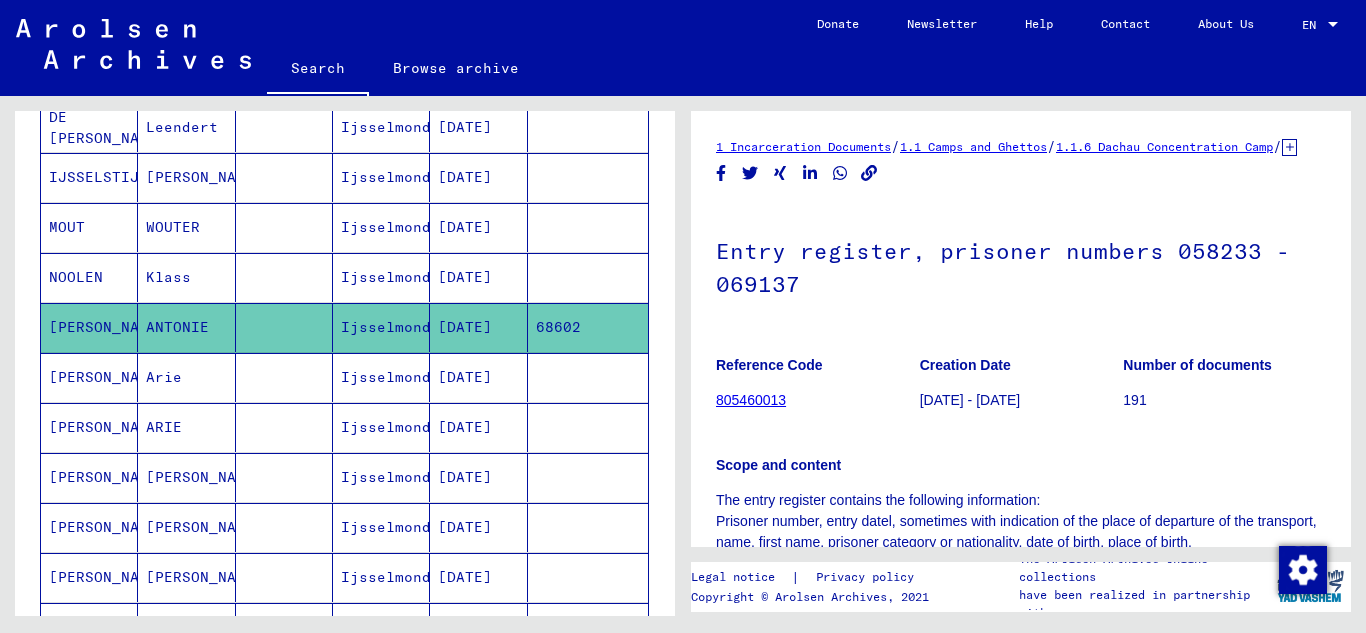 scroll, scrollTop: 0, scrollLeft: 0, axis: both 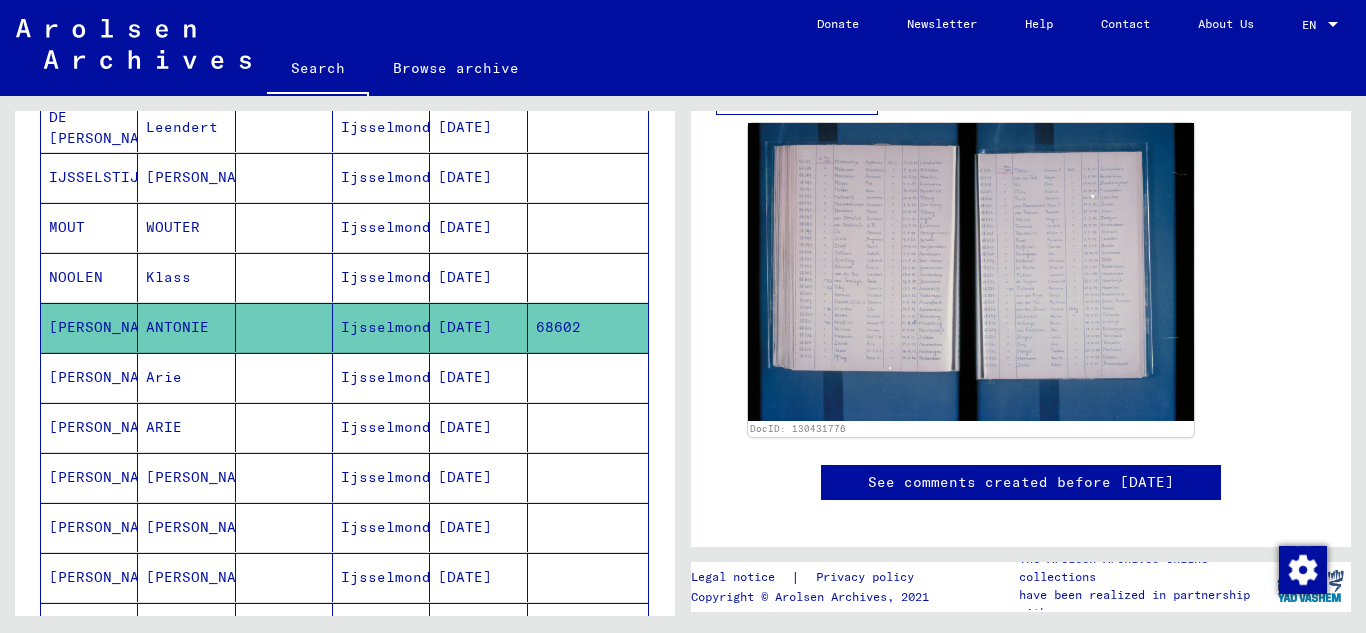 click on "[PERSON_NAME]" at bounding box center [89, 427] 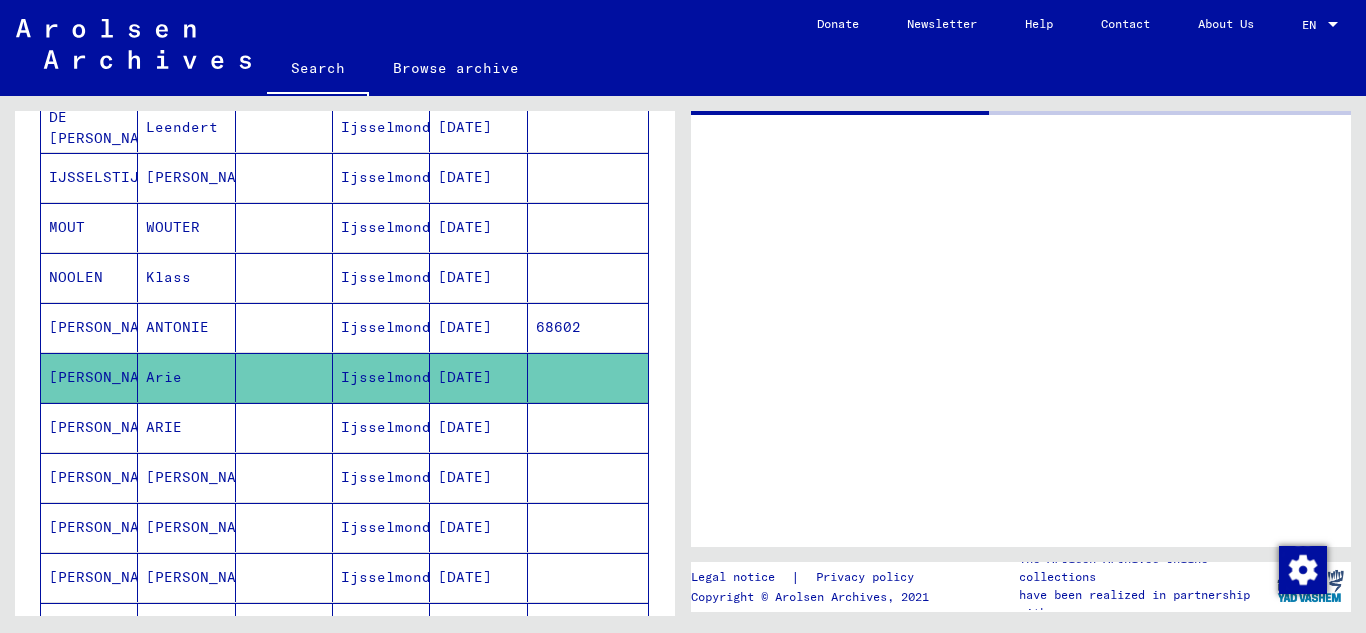 scroll, scrollTop: 0, scrollLeft: 0, axis: both 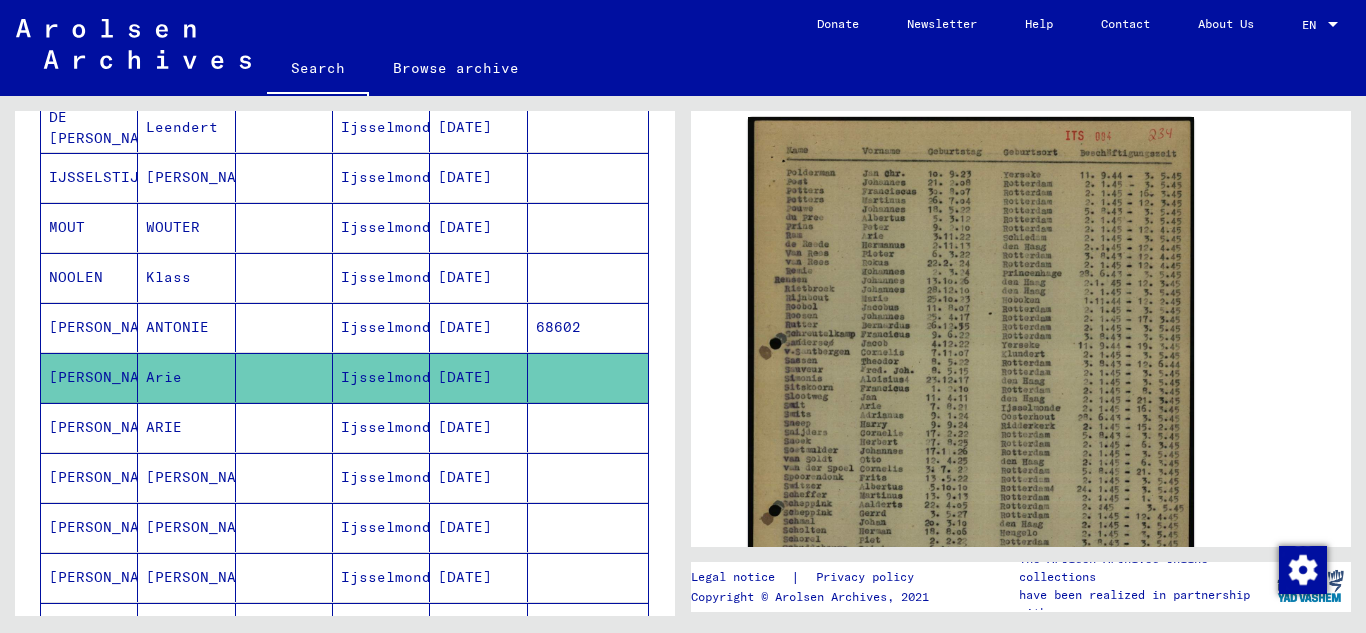 click on "[PERSON_NAME]" at bounding box center (89, 477) 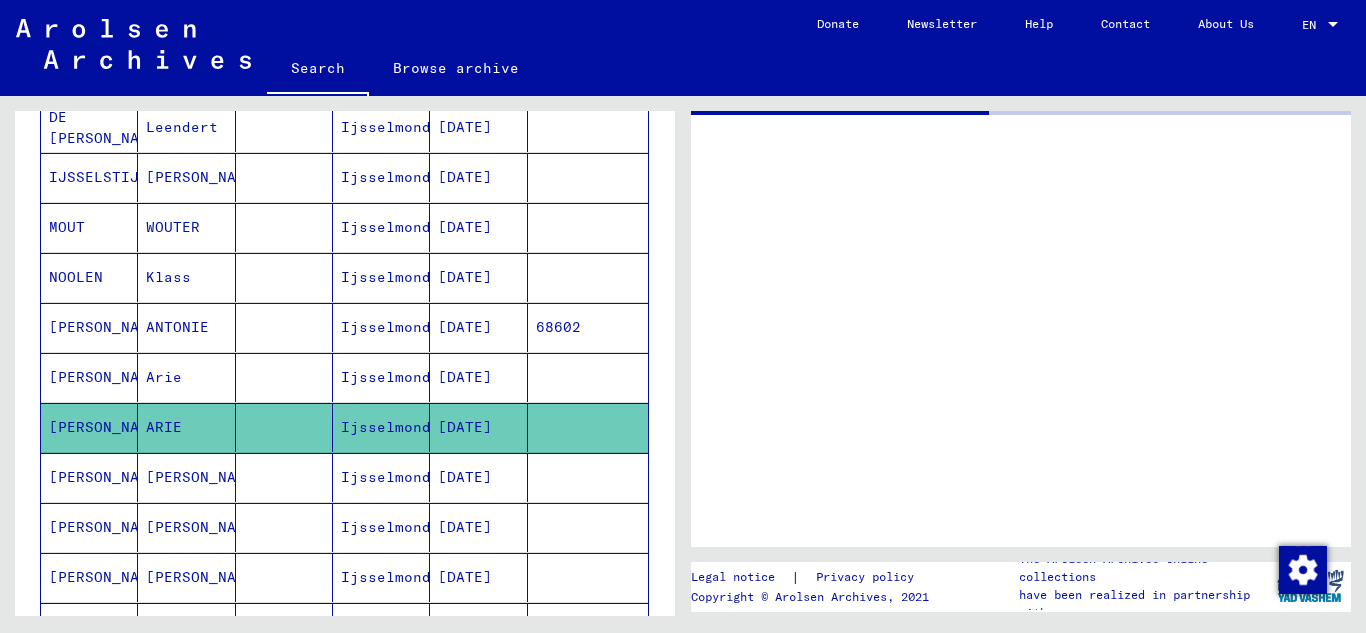 scroll, scrollTop: 0, scrollLeft: 0, axis: both 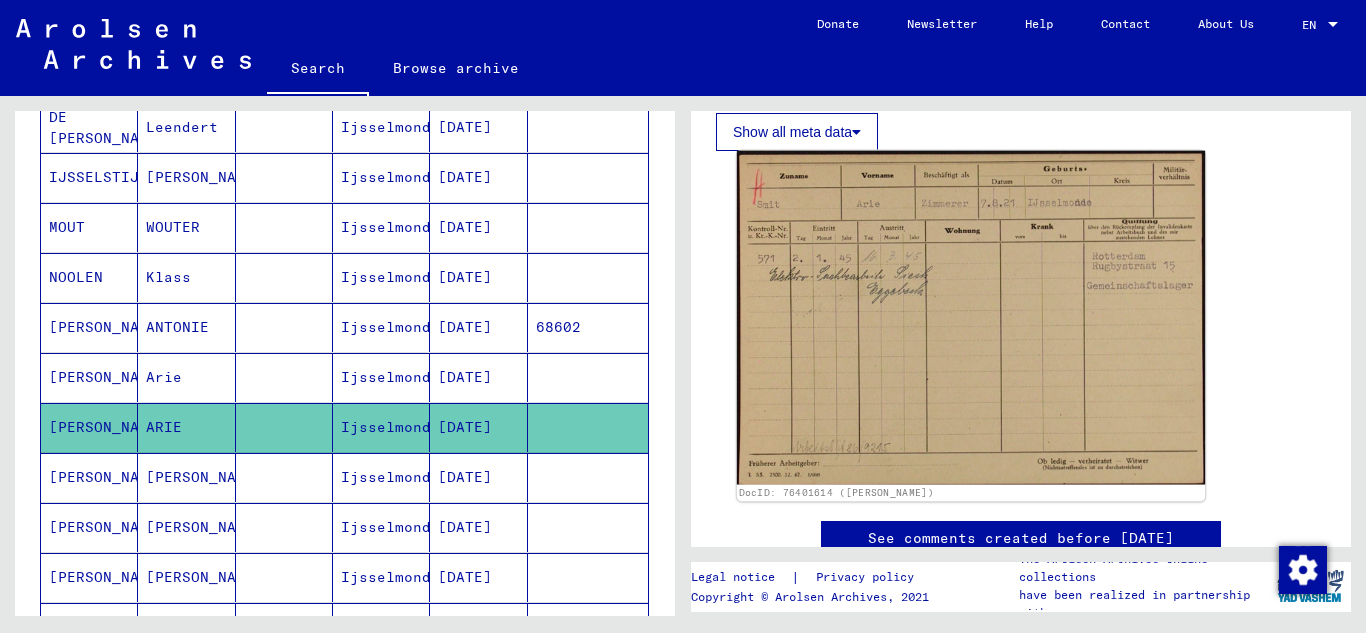 click 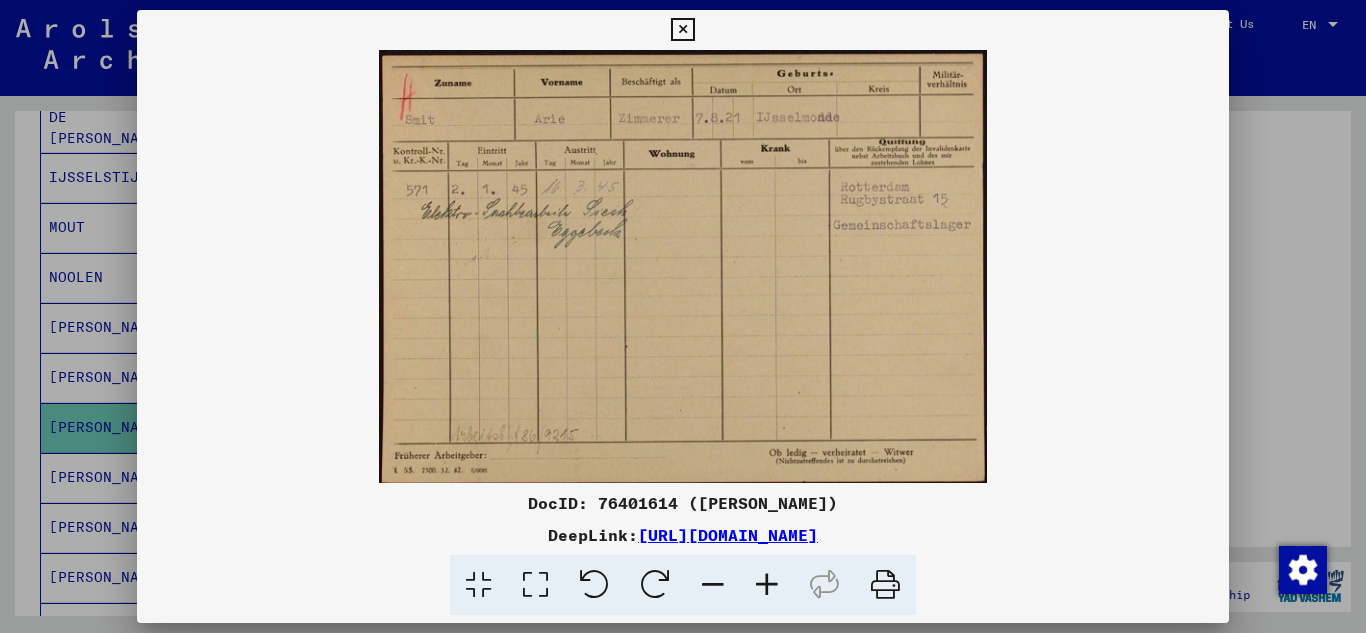 click at bounding box center [885, 585] 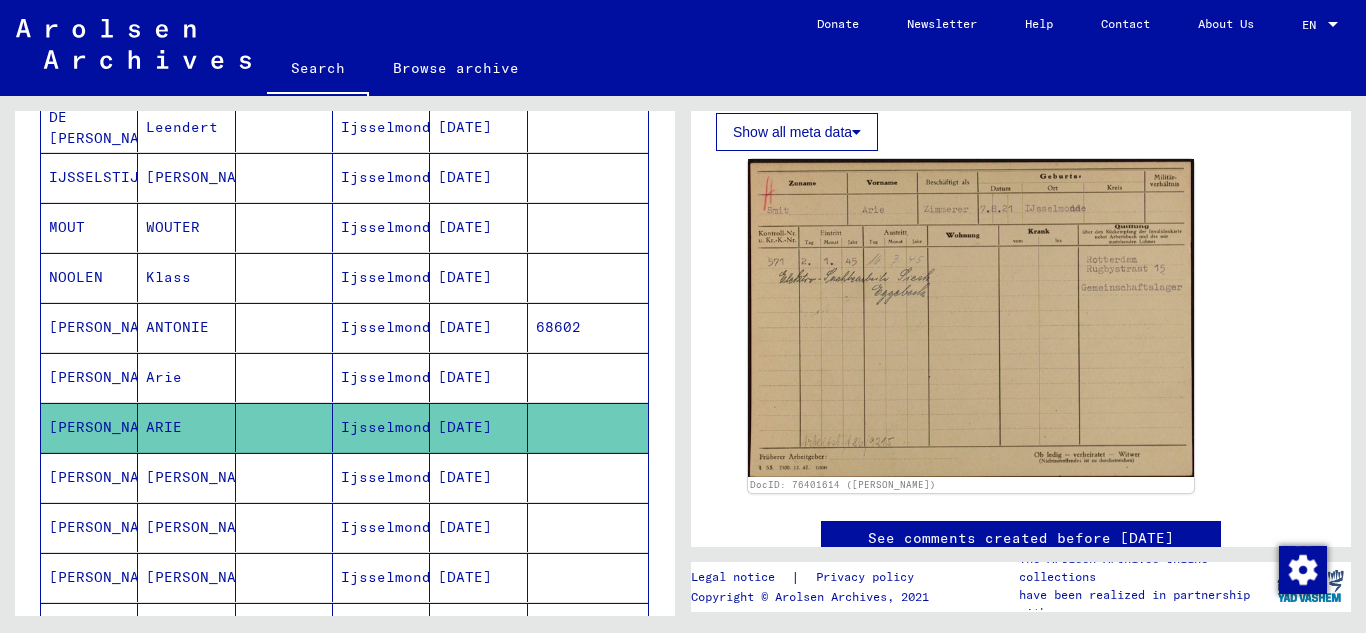 click on "[PERSON_NAME]" at bounding box center (89, 527) 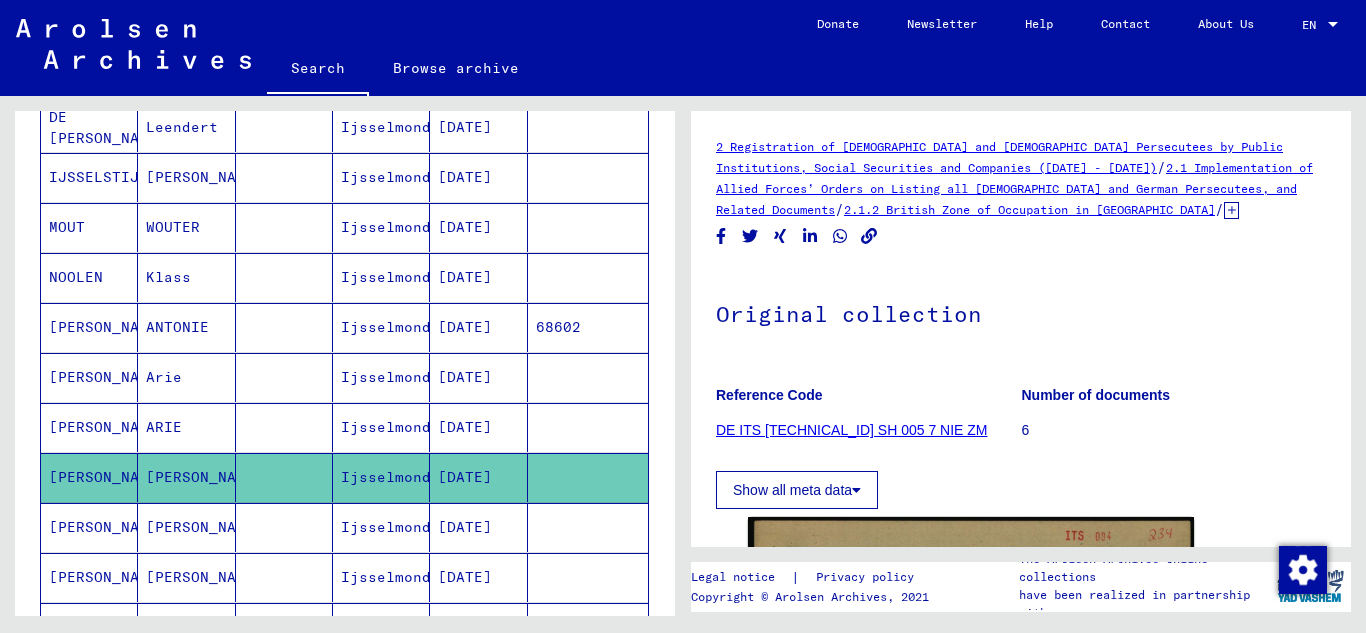 scroll, scrollTop: 0, scrollLeft: 0, axis: both 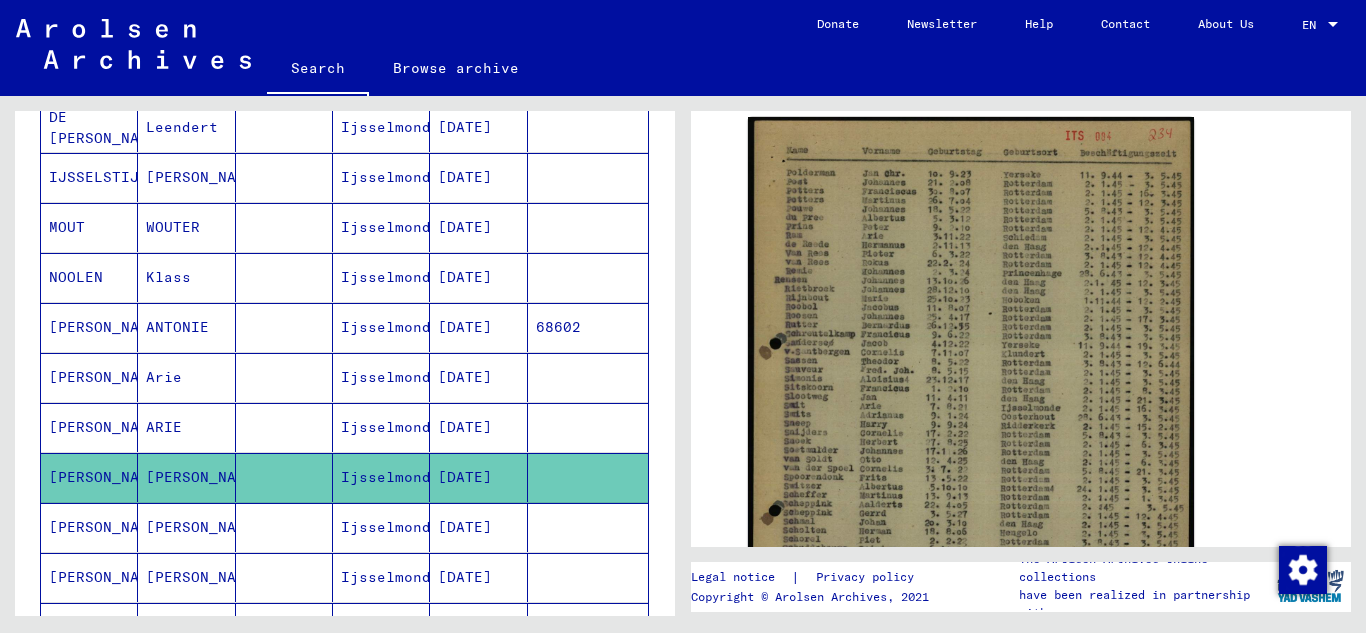 click 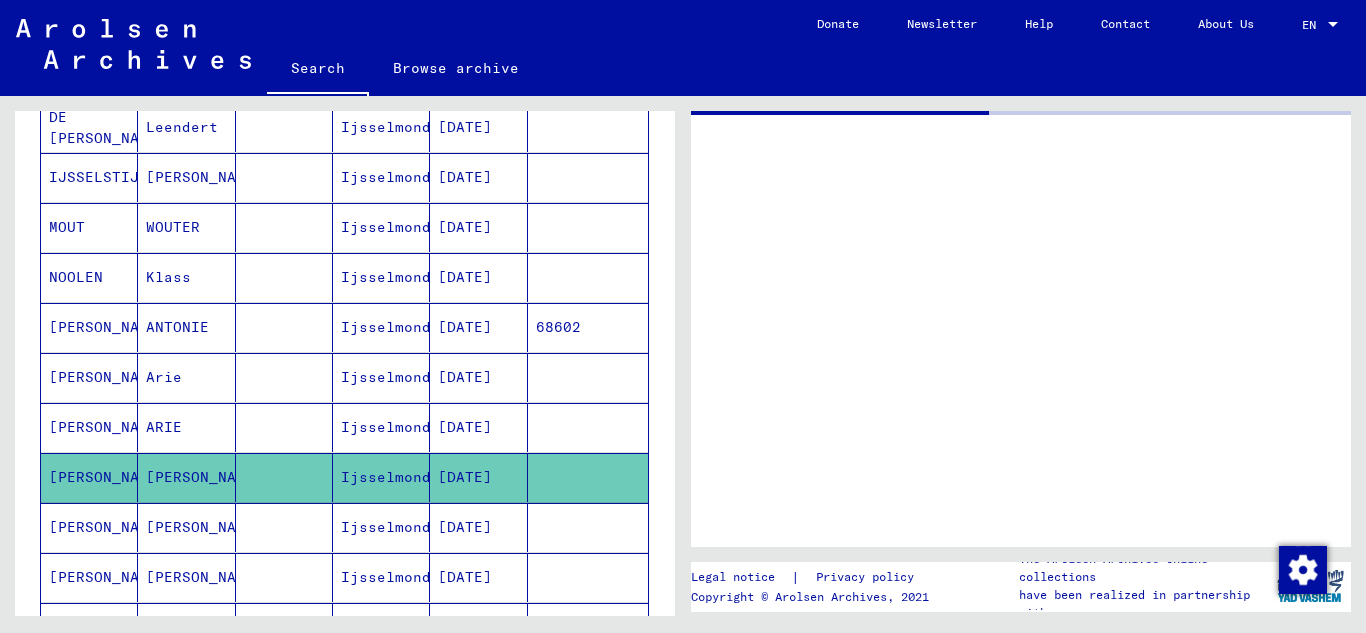 scroll, scrollTop: 0, scrollLeft: 0, axis: both 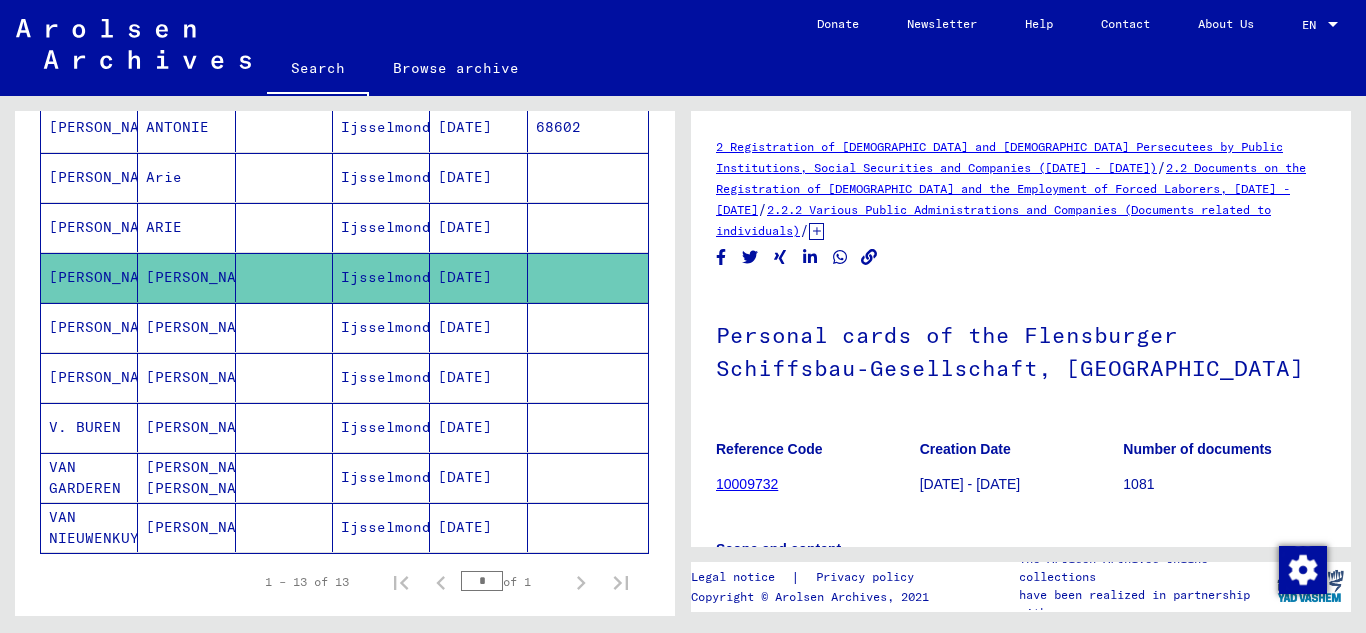 click on "[PERSON_NAME]" at bounding box center (89, 377) 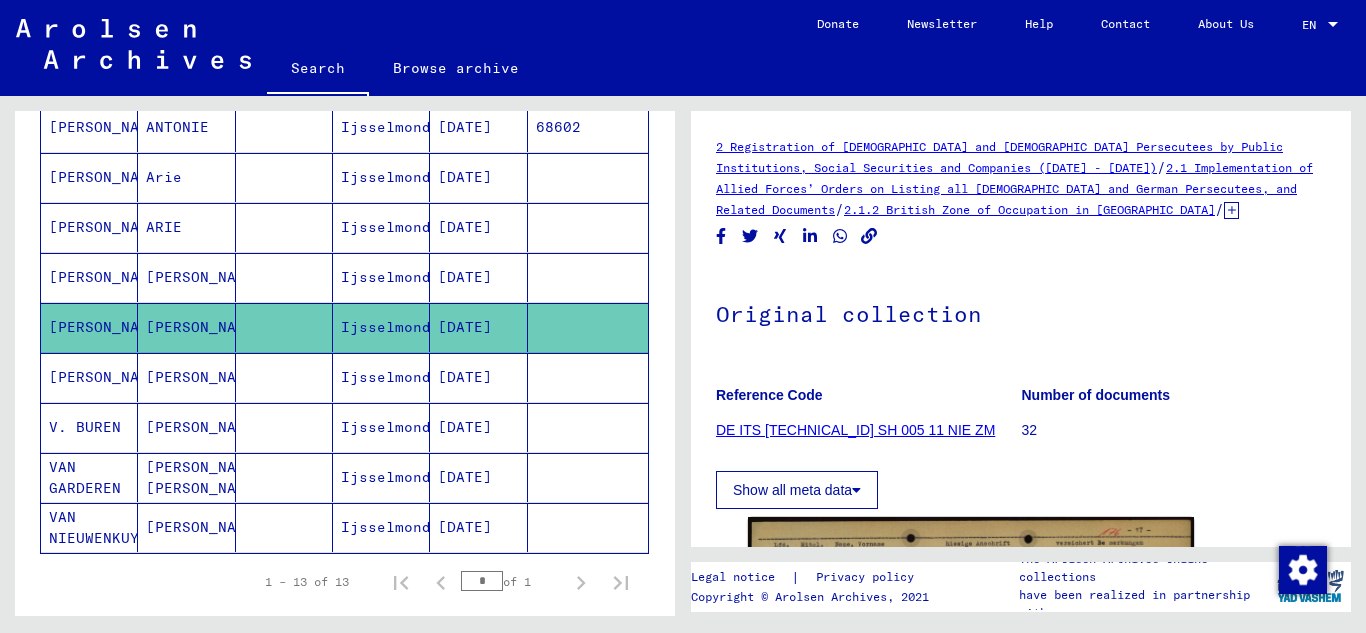 scroll, scrollTop: 0, scrollLeft: 0, axis: both 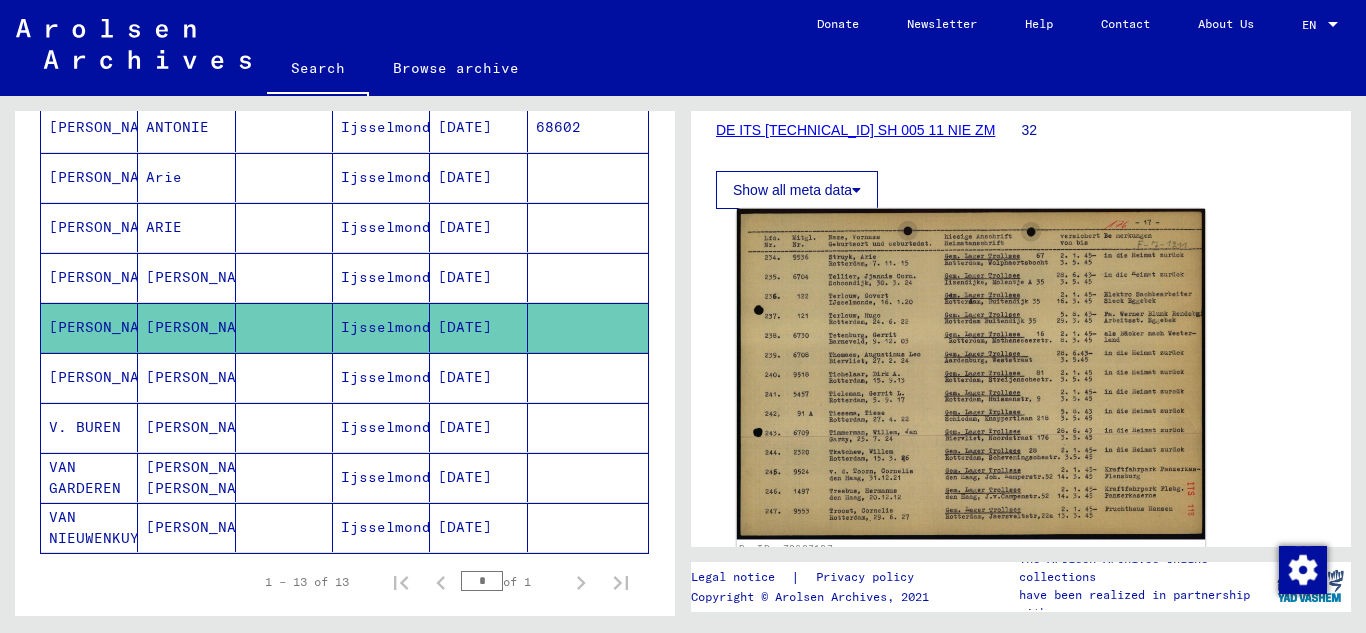 click 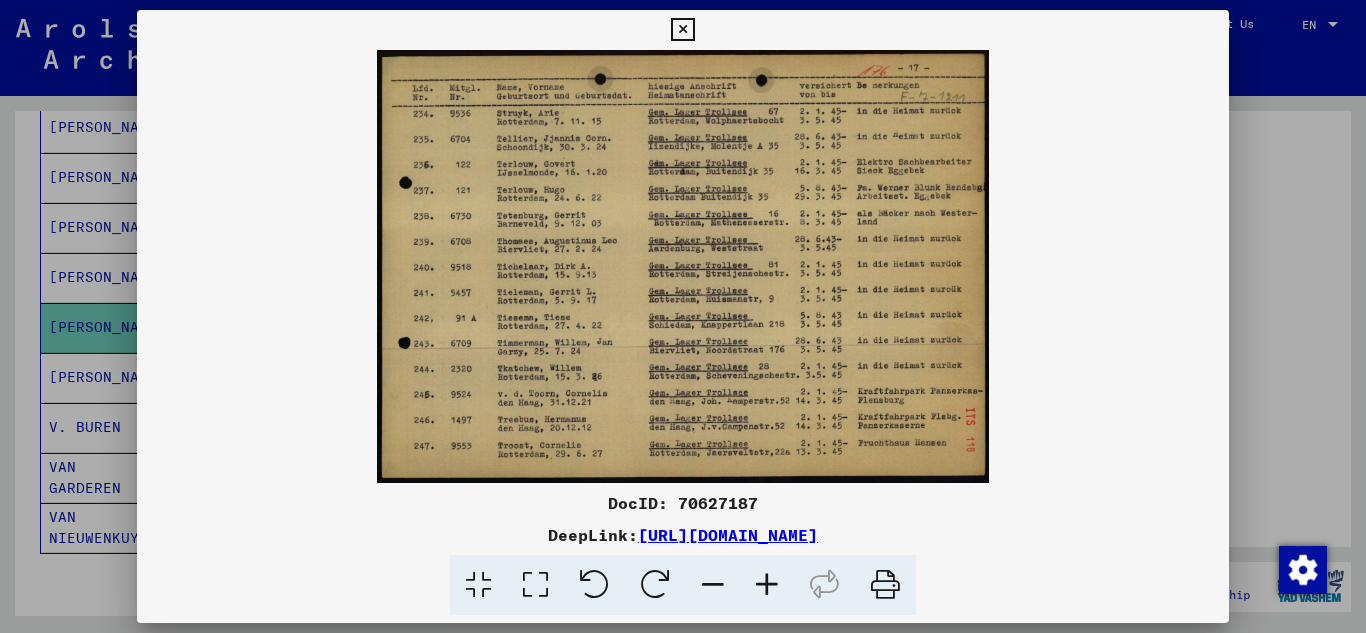 click at bounding box center [885, 585] 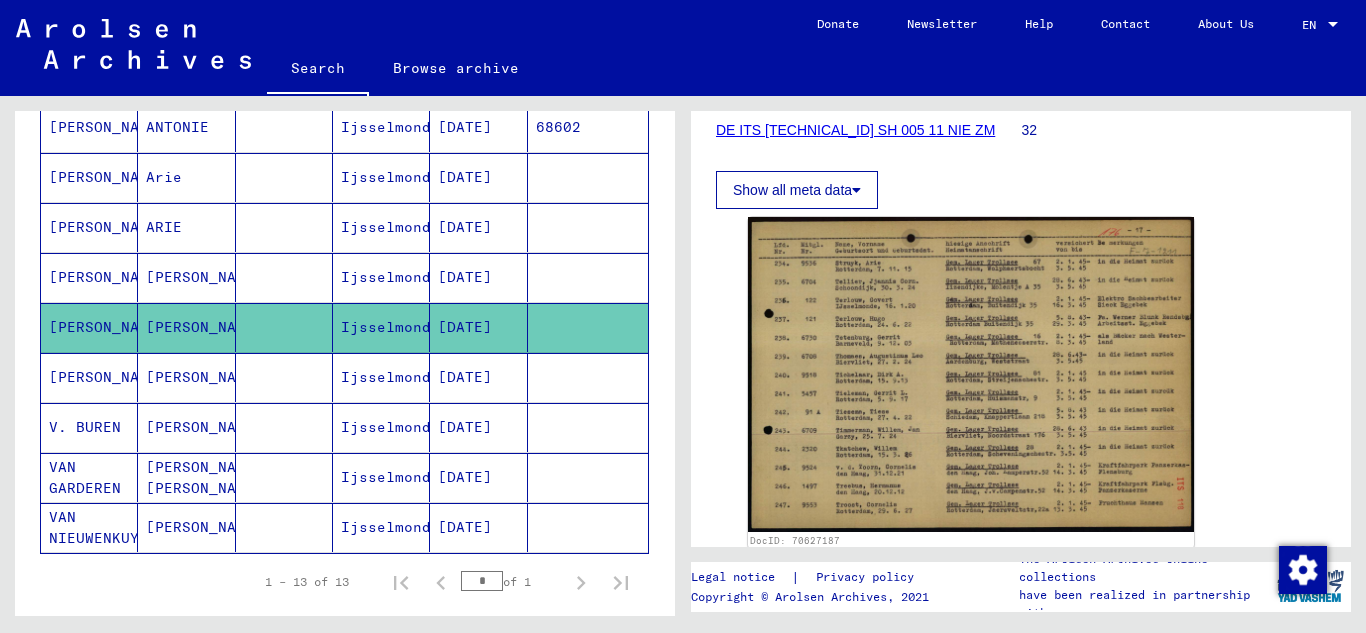 click on "[PERSON_NAME]" at bounding box center (89, 427) 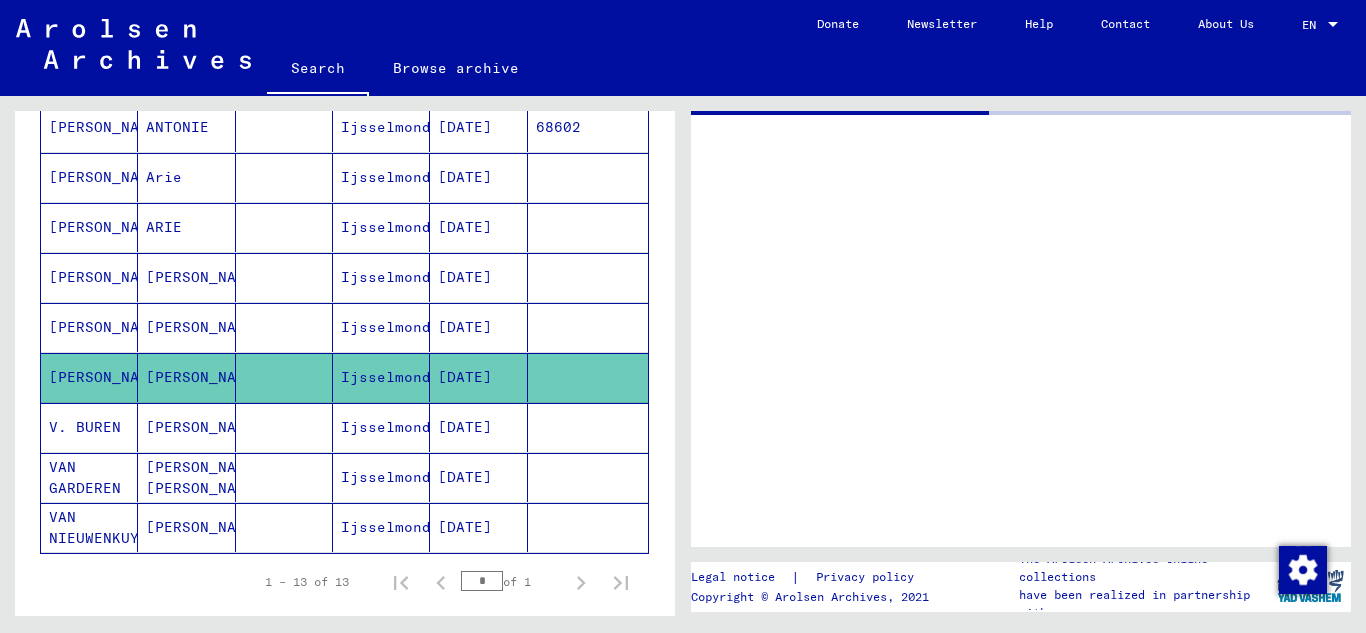 scroll, scrollTop: 0, scrollLeft: 0, axis: both 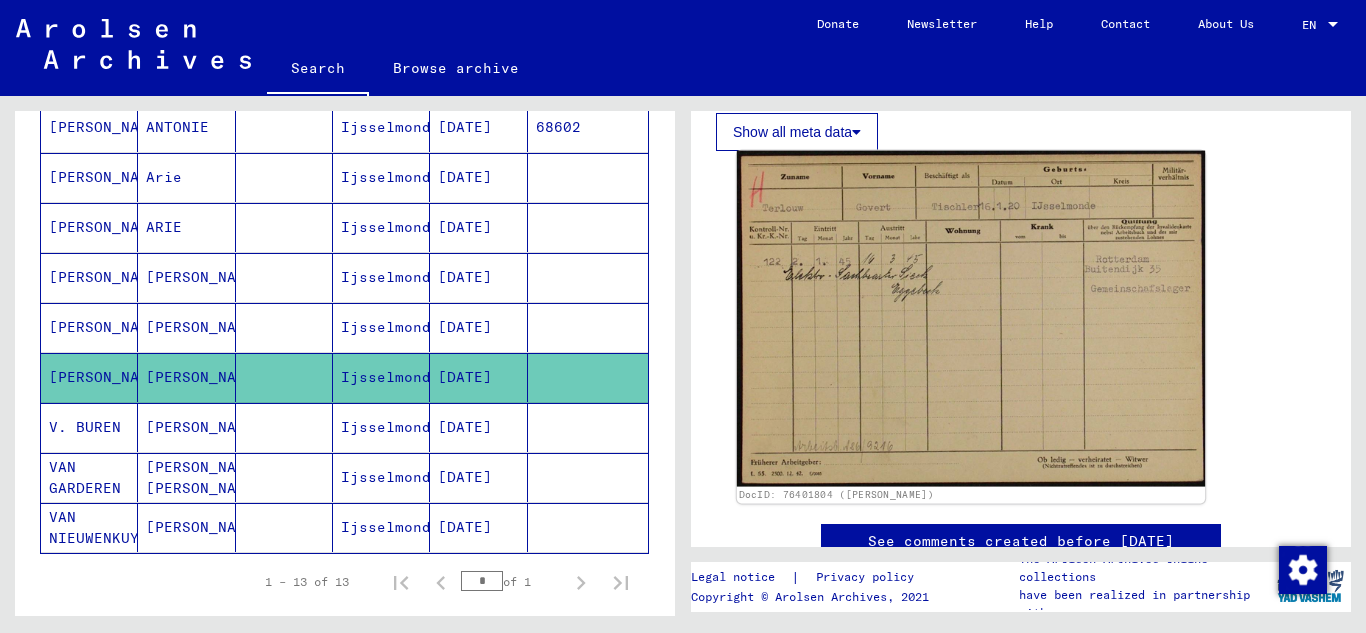 click 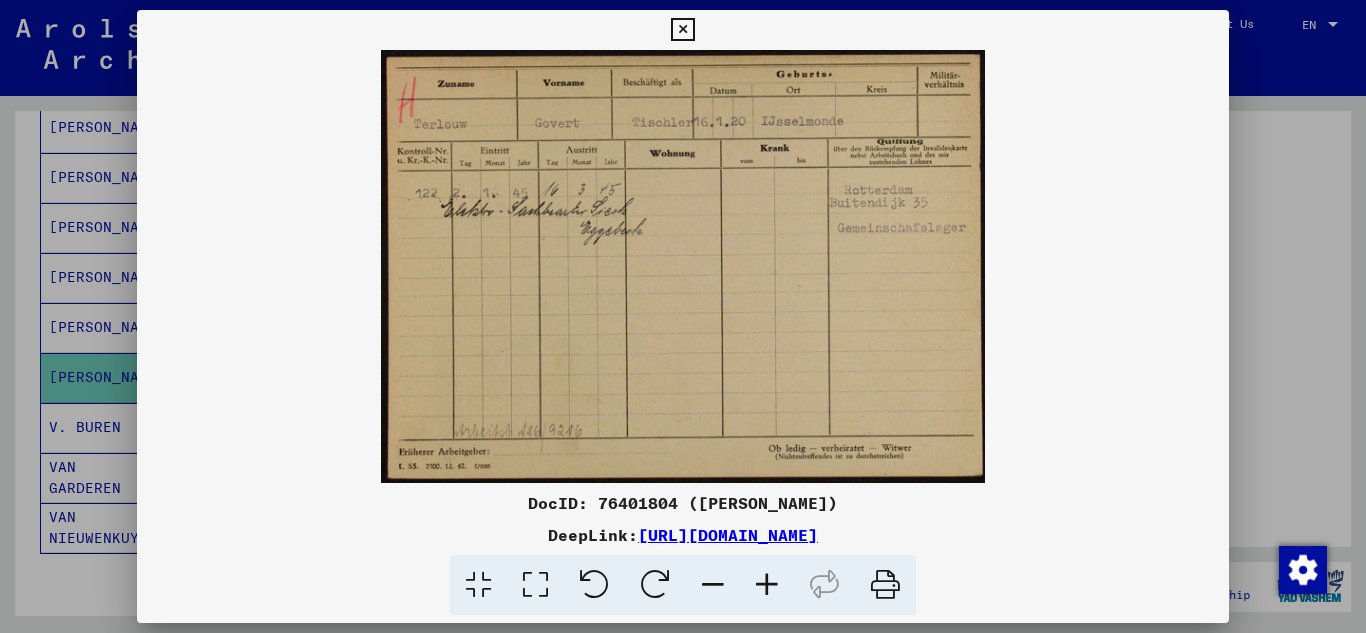 click at bounding box center (885, 585) 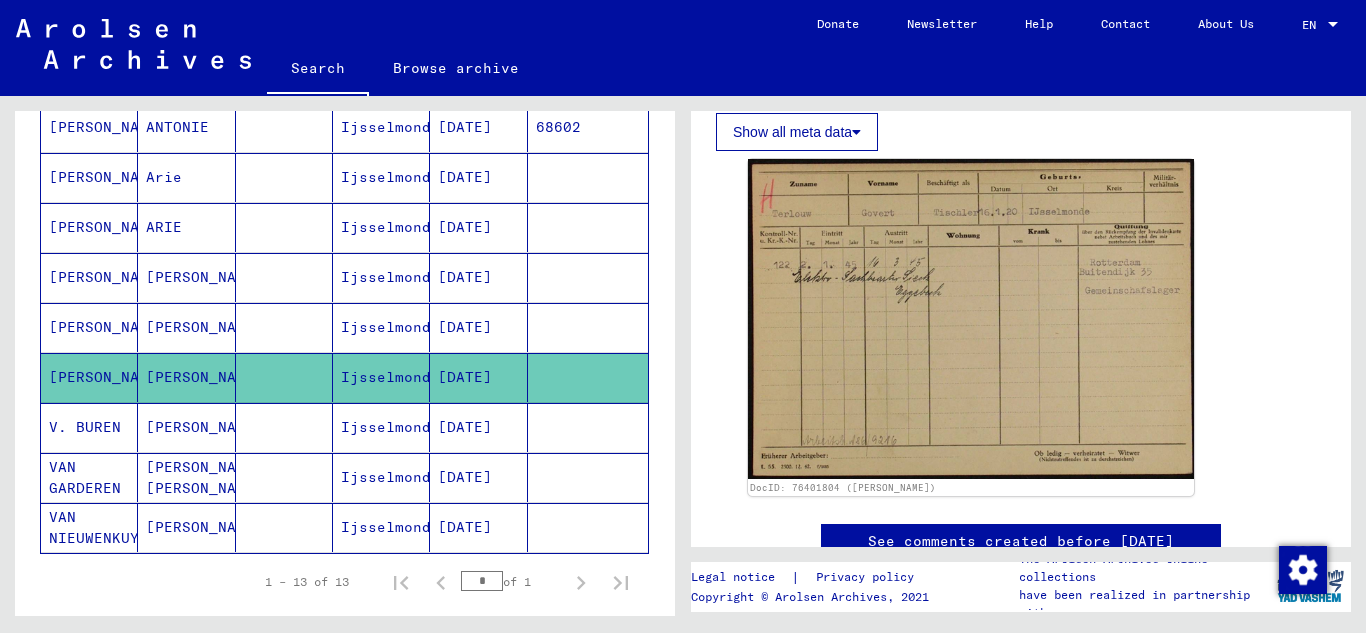 click on "V. BUREN" at bounding box center [89, 477] 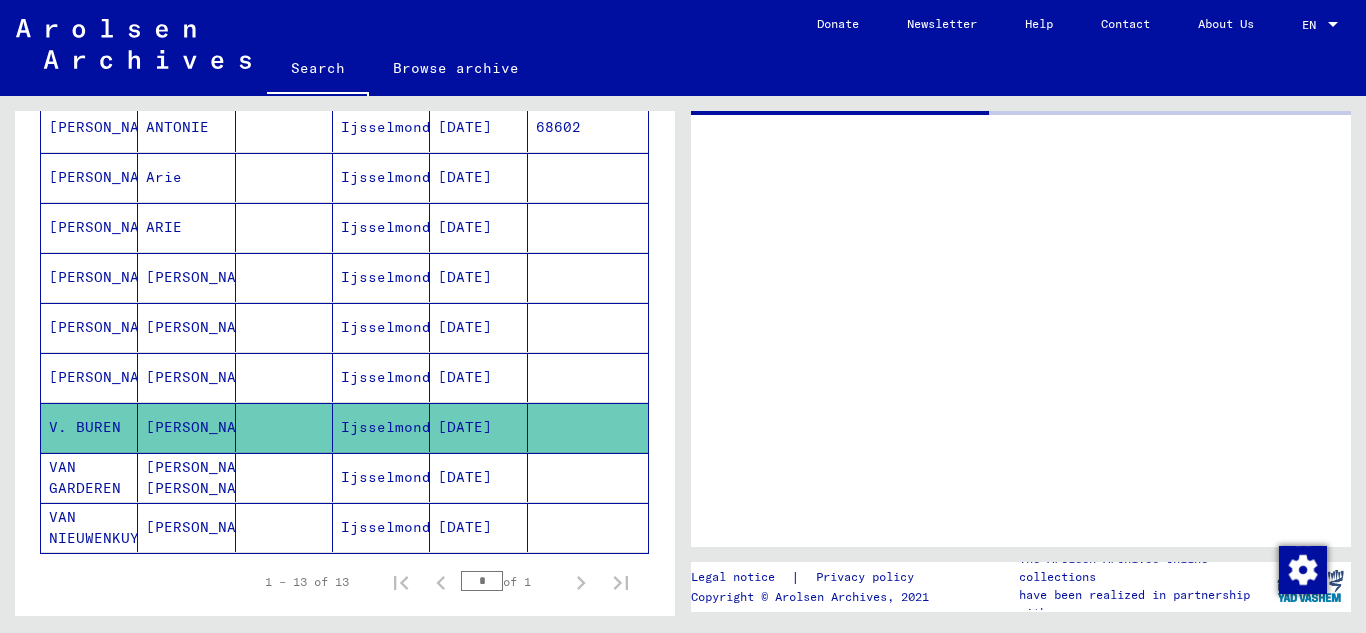 scroll, scrollTop: 0, scrollLeft: 0, axis: both 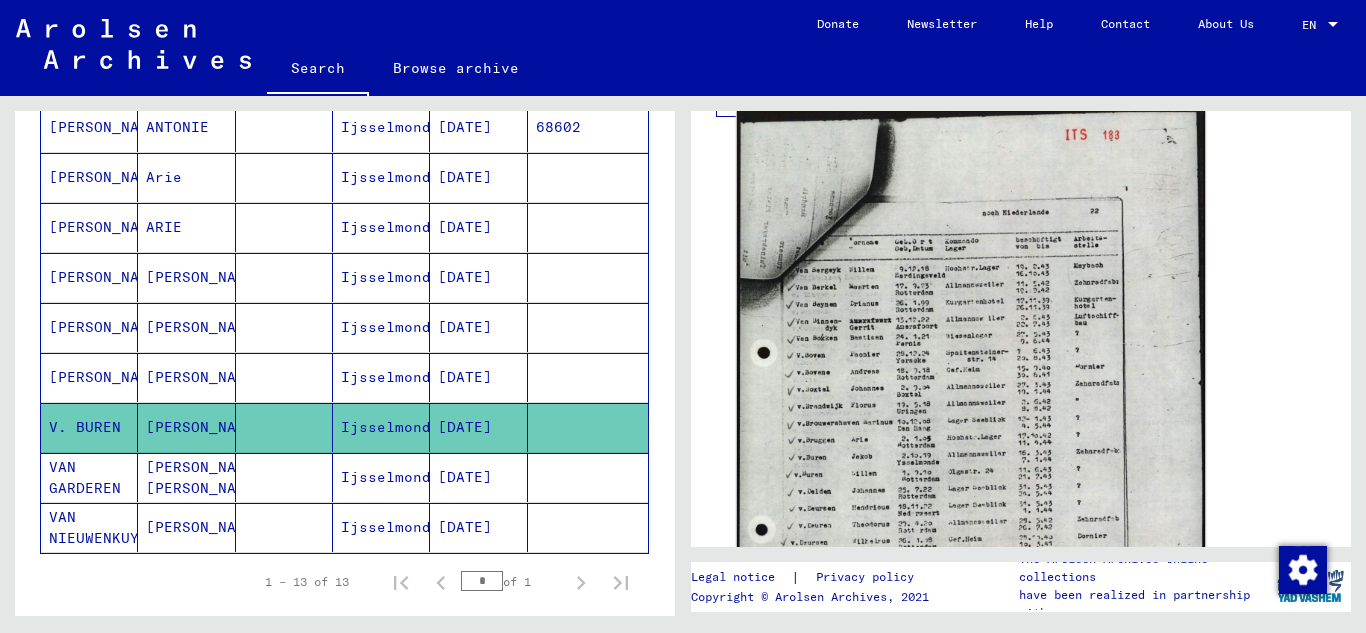 click 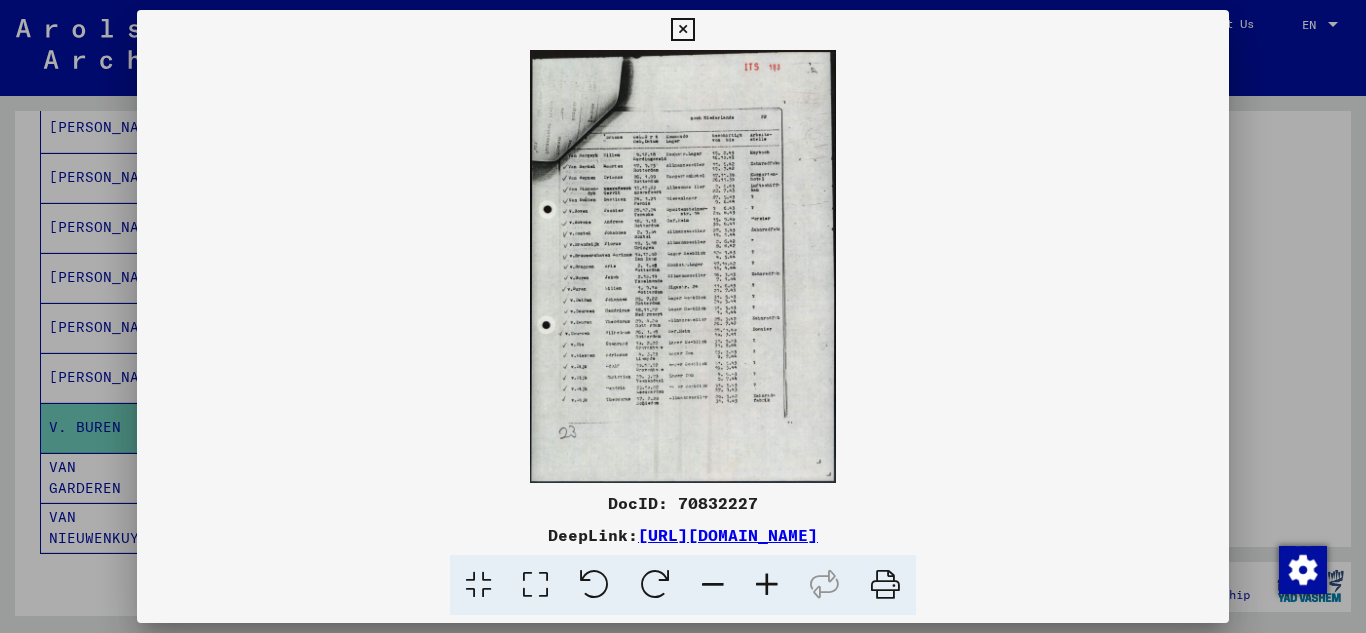 click at bounding box center [885, 585] 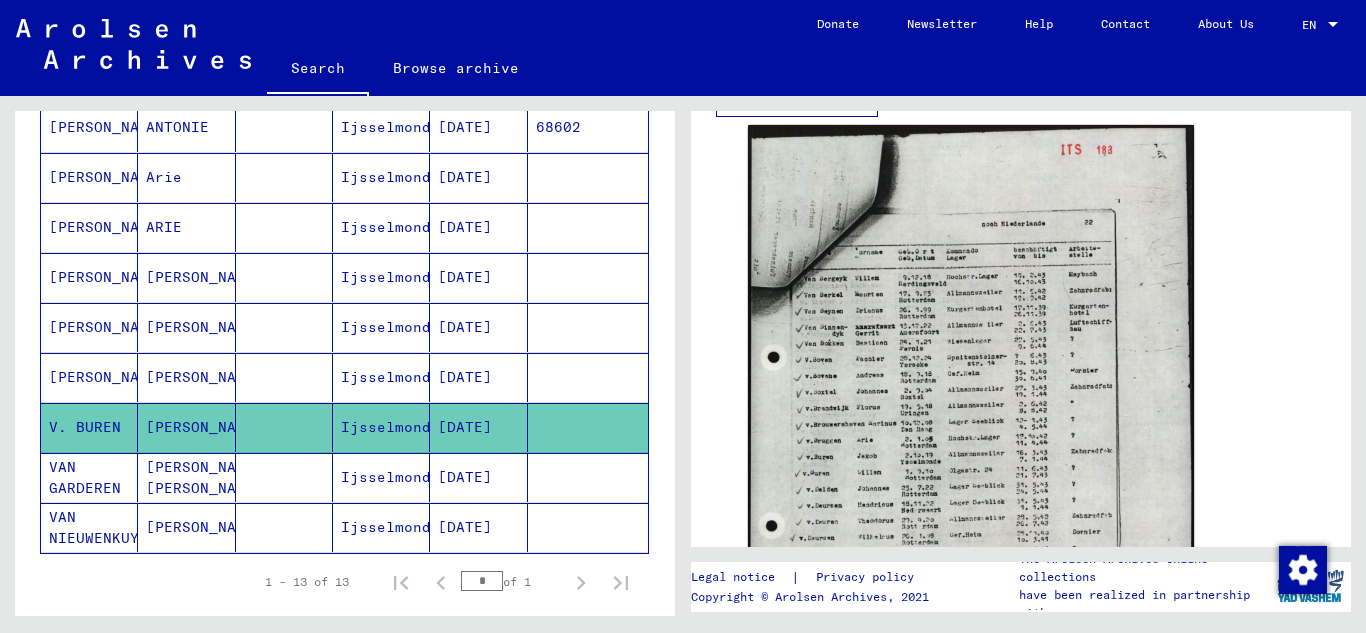 click on "VAN GARDEREN" at bounding box center (89, 527) 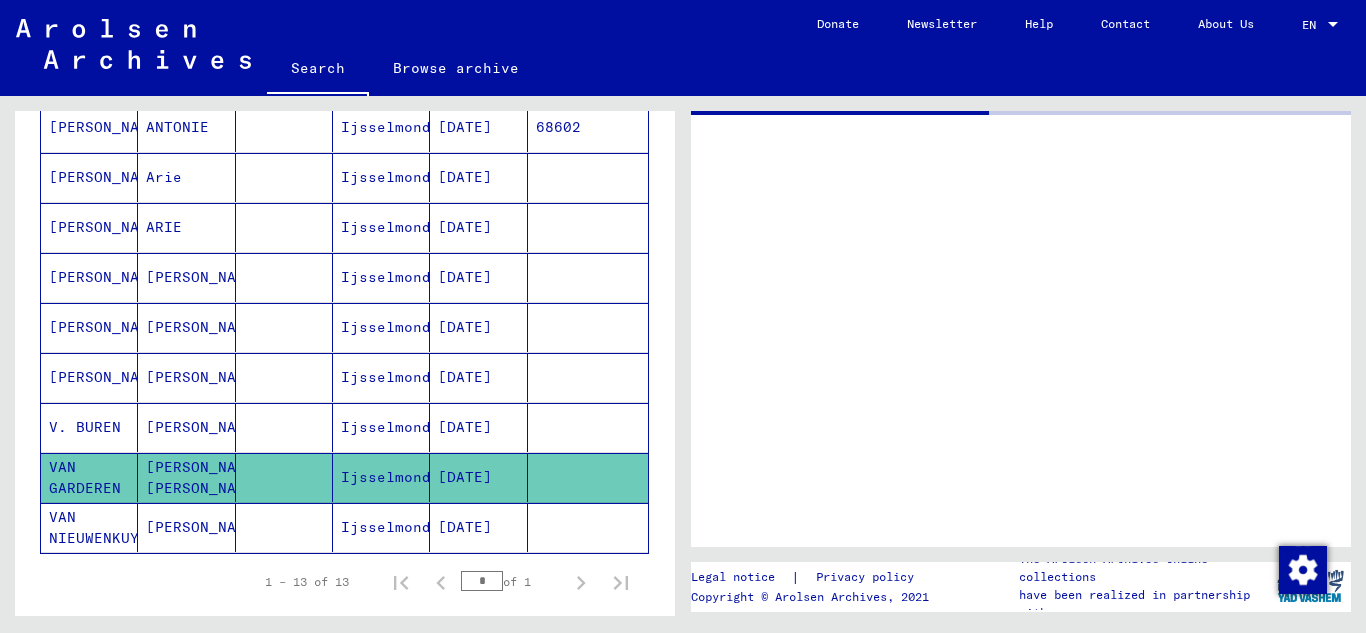 scroll, scrollTop: 0, scrollLeft: 0, axis: both 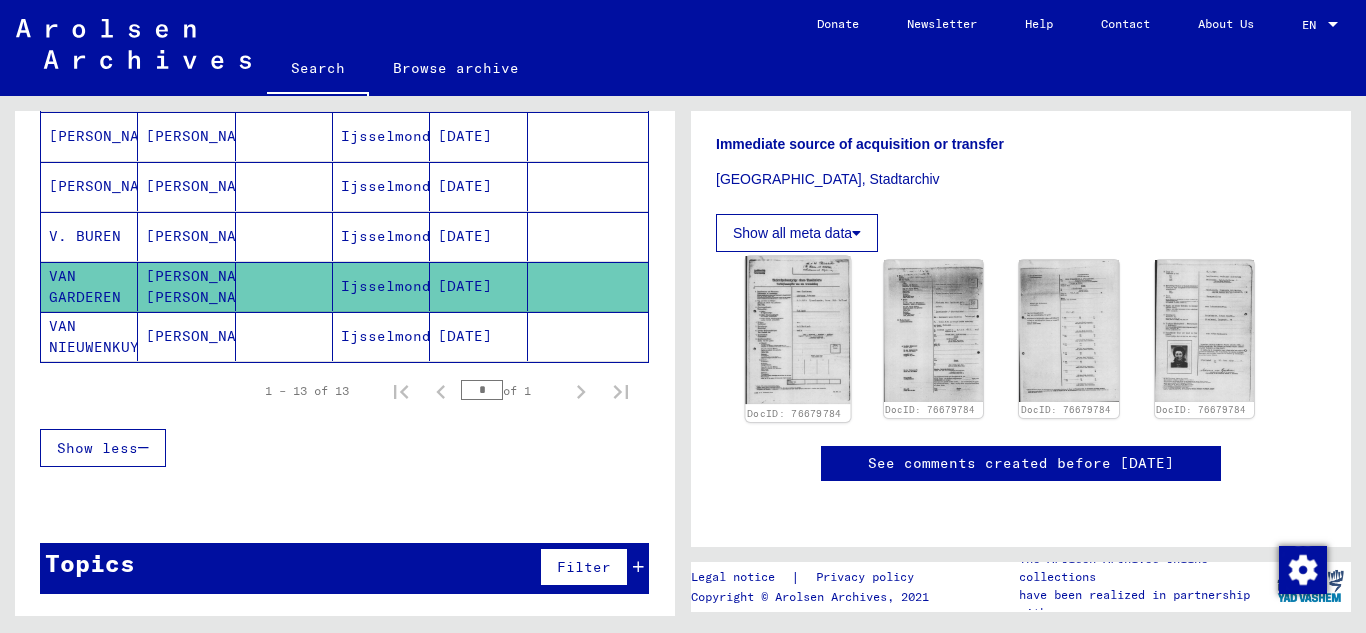 click 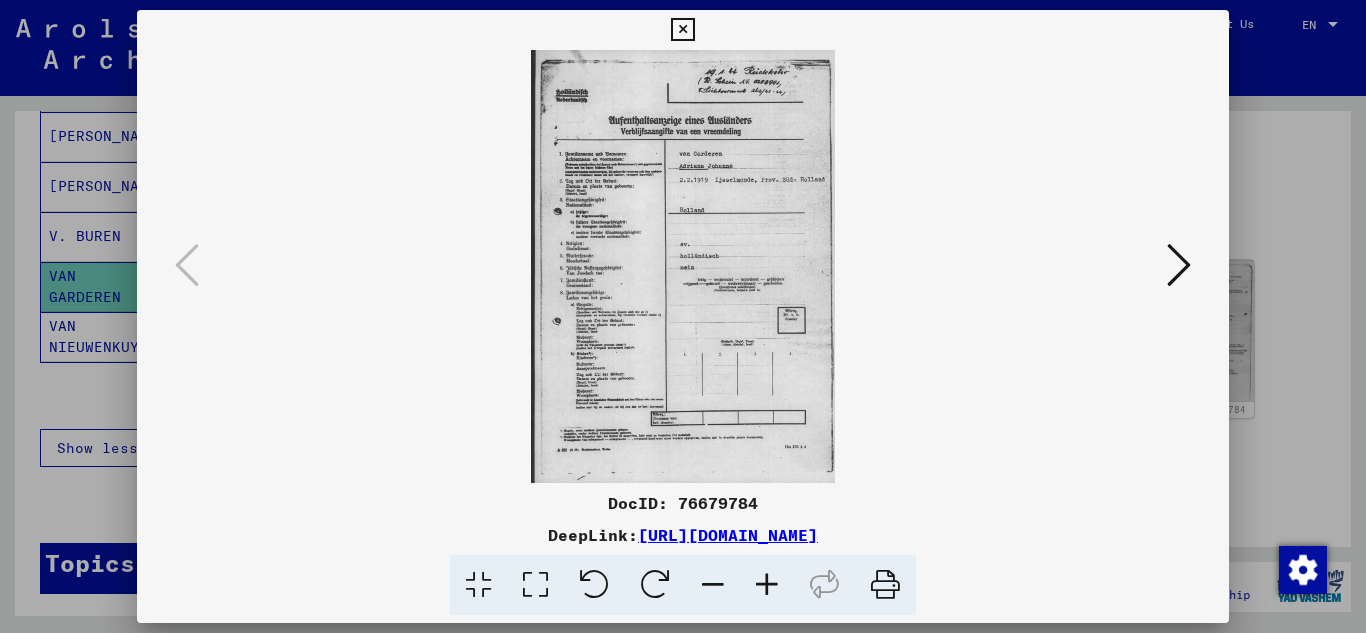 click at bounding box center [683, 266] 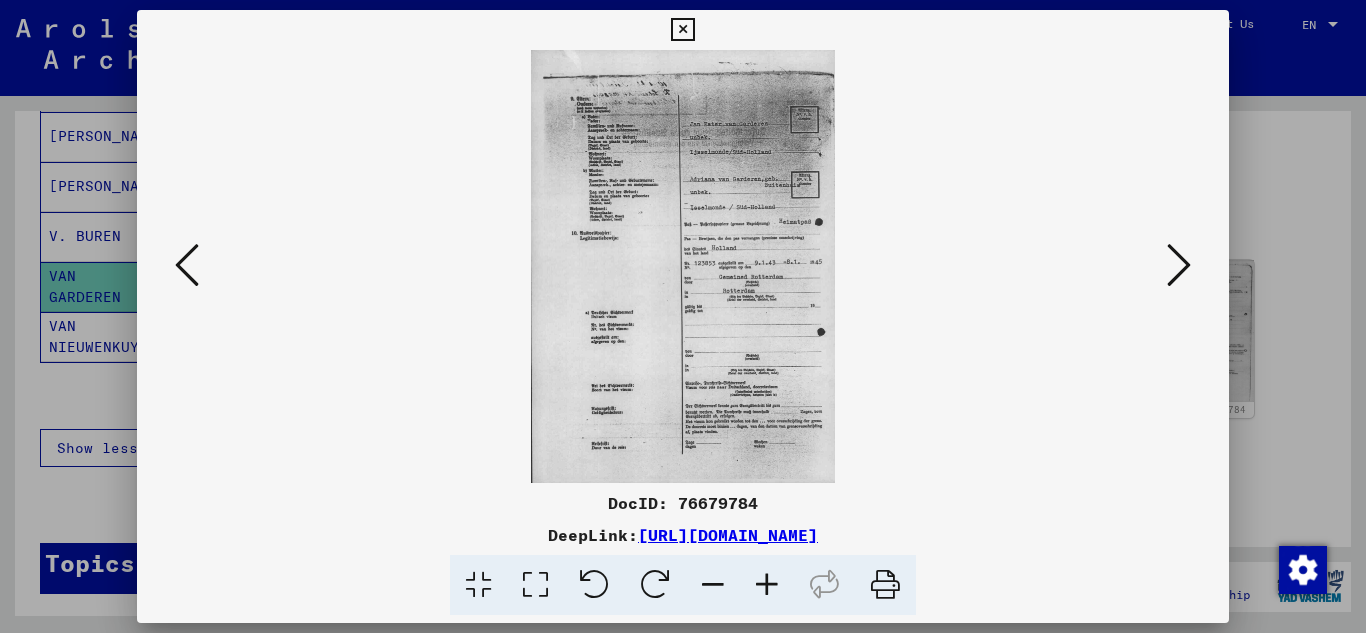 click at bounding box center (683, 266) 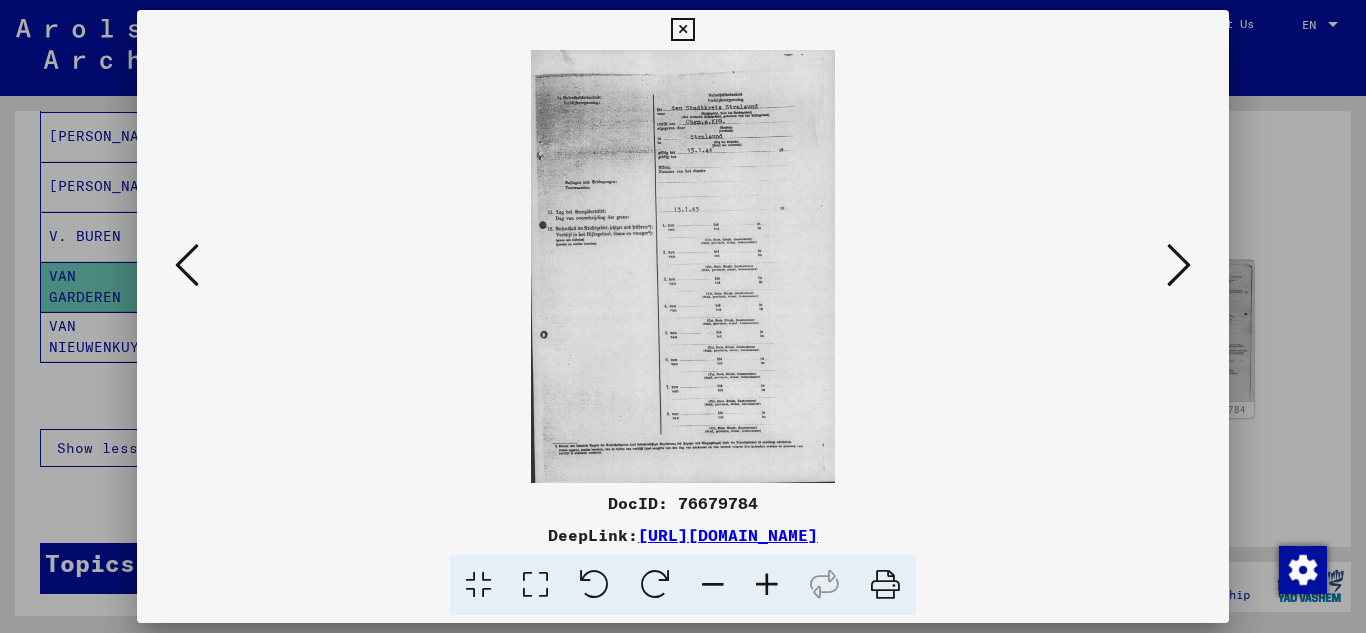 click at bounding box center (683, 266) 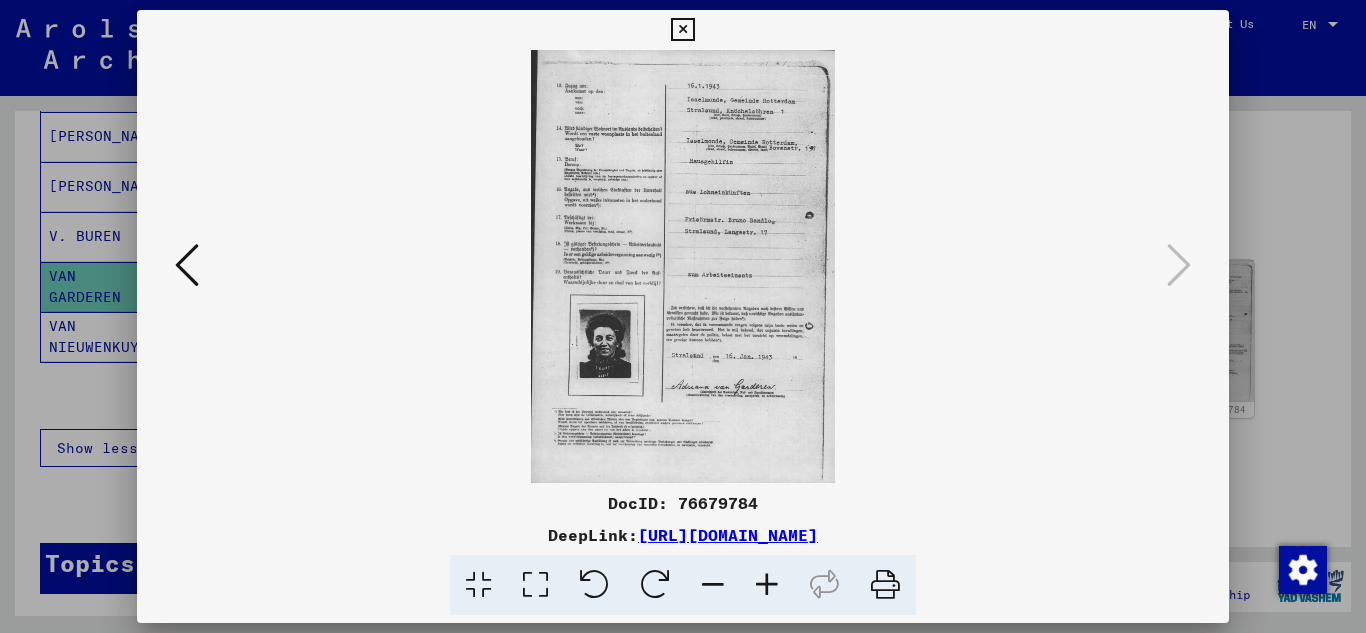 click at bounding box center [885, 585] 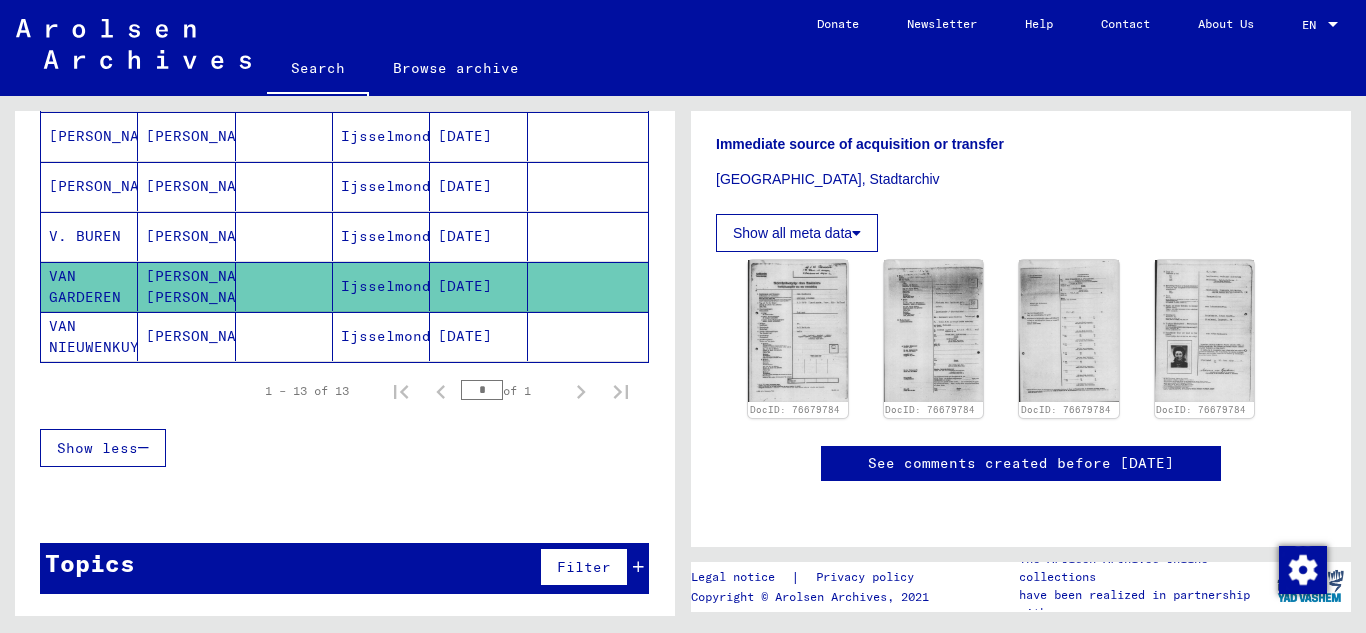 click on "VAN NIEUWENKUYZEN" 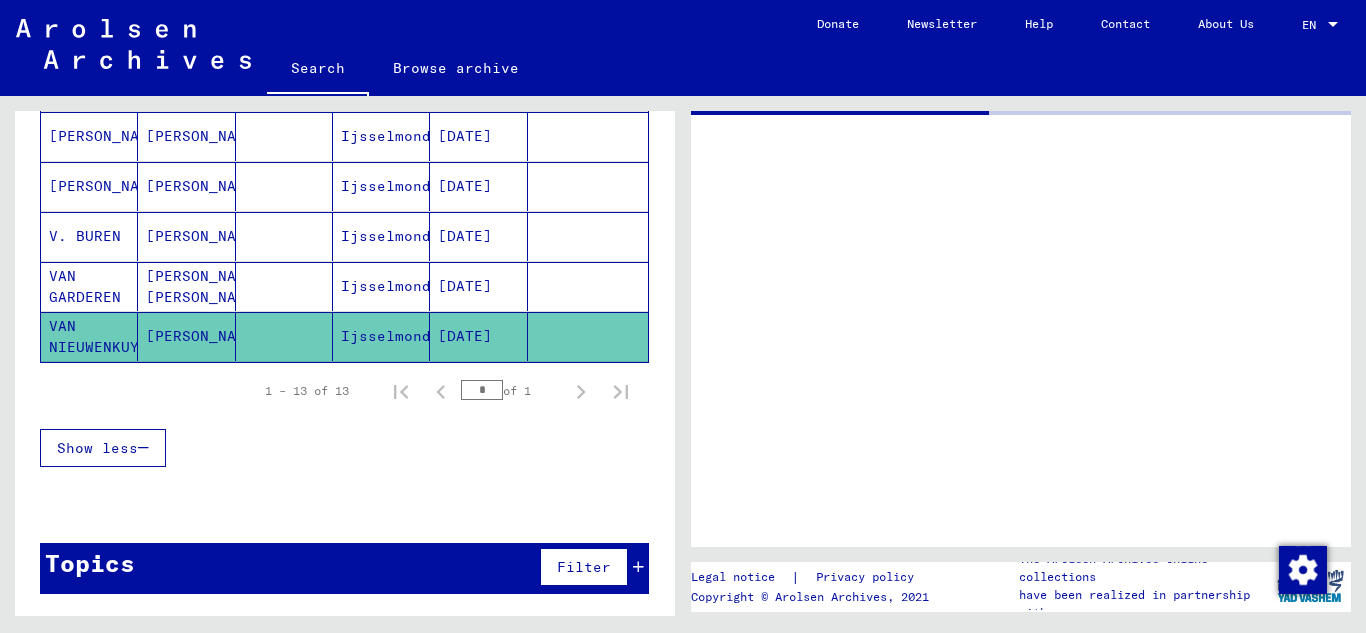 scroll, scrollTop: 0, scrollLeft: 0, axis: both 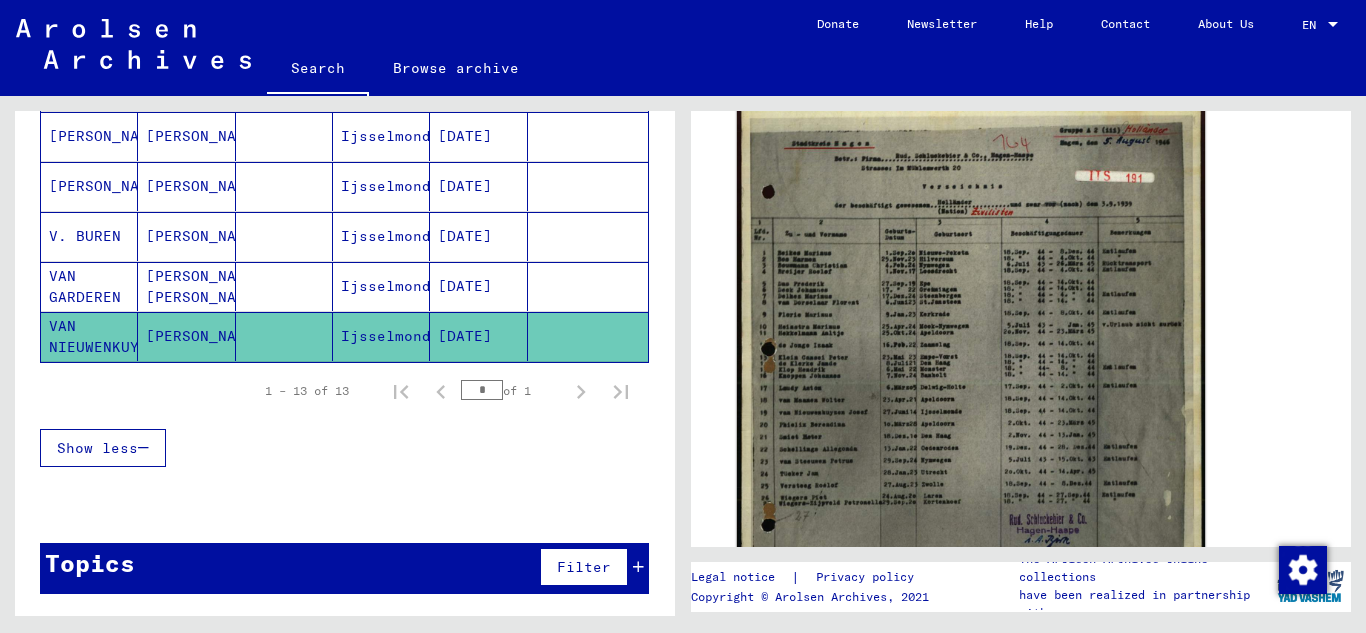 click 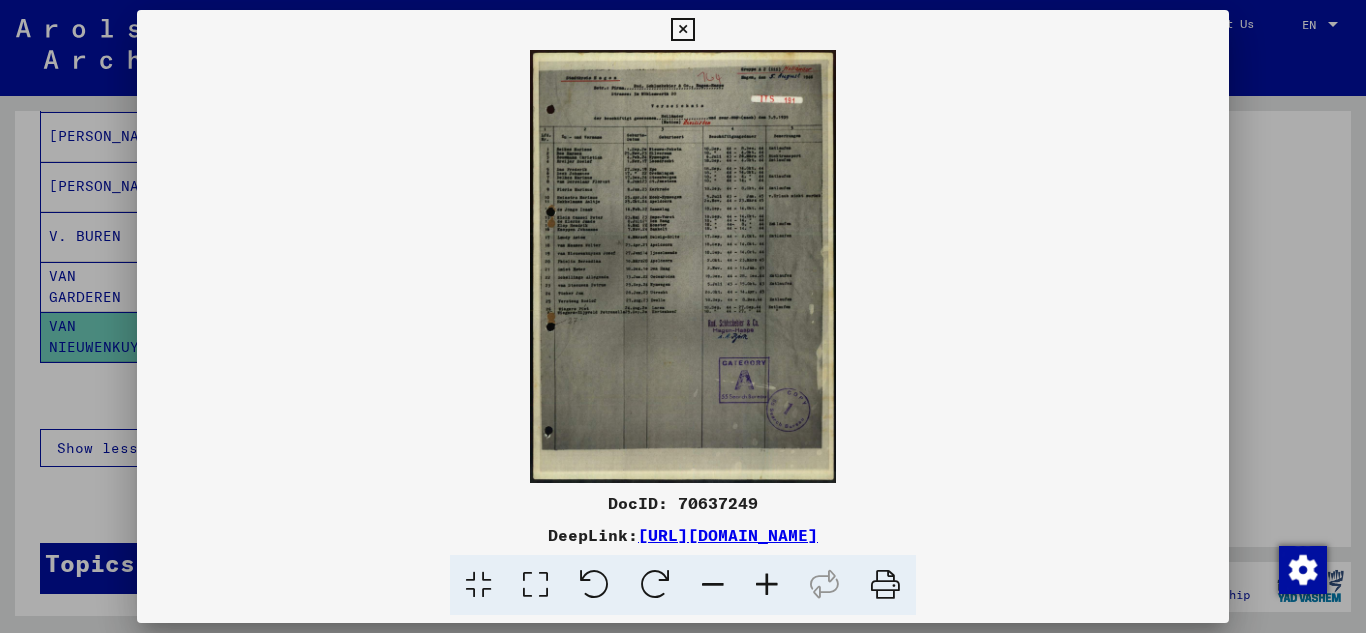 click at bounding box center [885, 585] 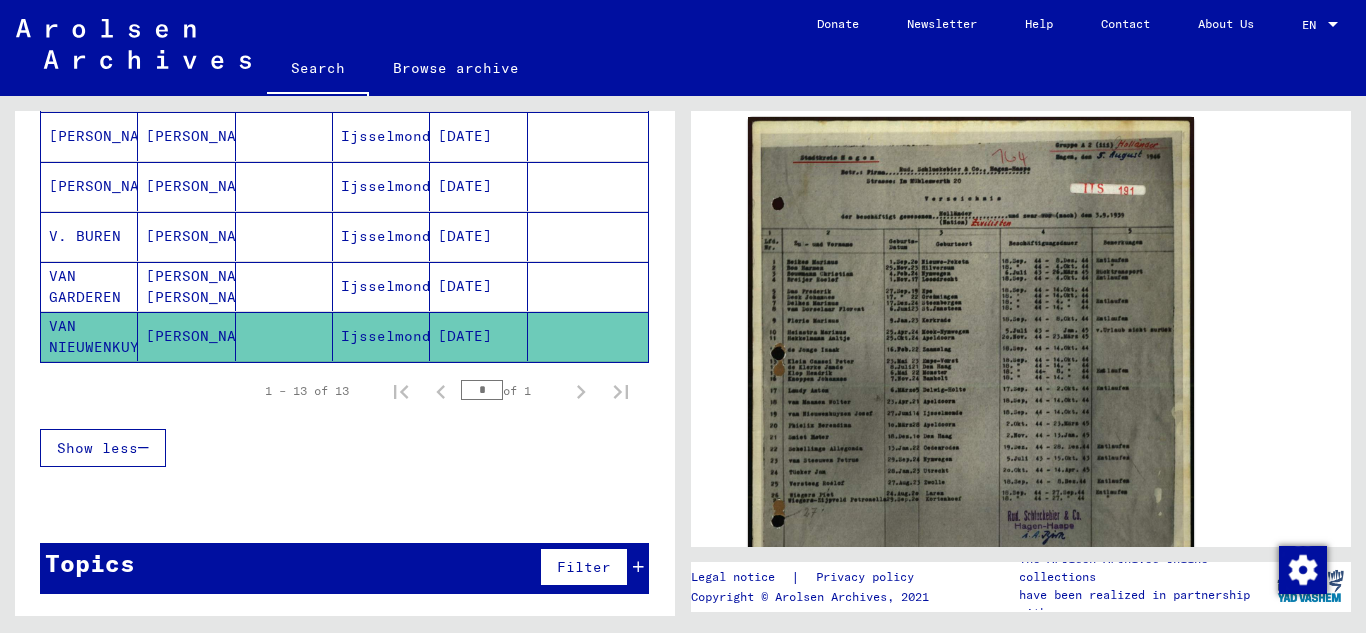 drag, startPoint x: 124, startPoint y: 171, endPoint x: 0, endPoint y: 164, distance: 124.197426 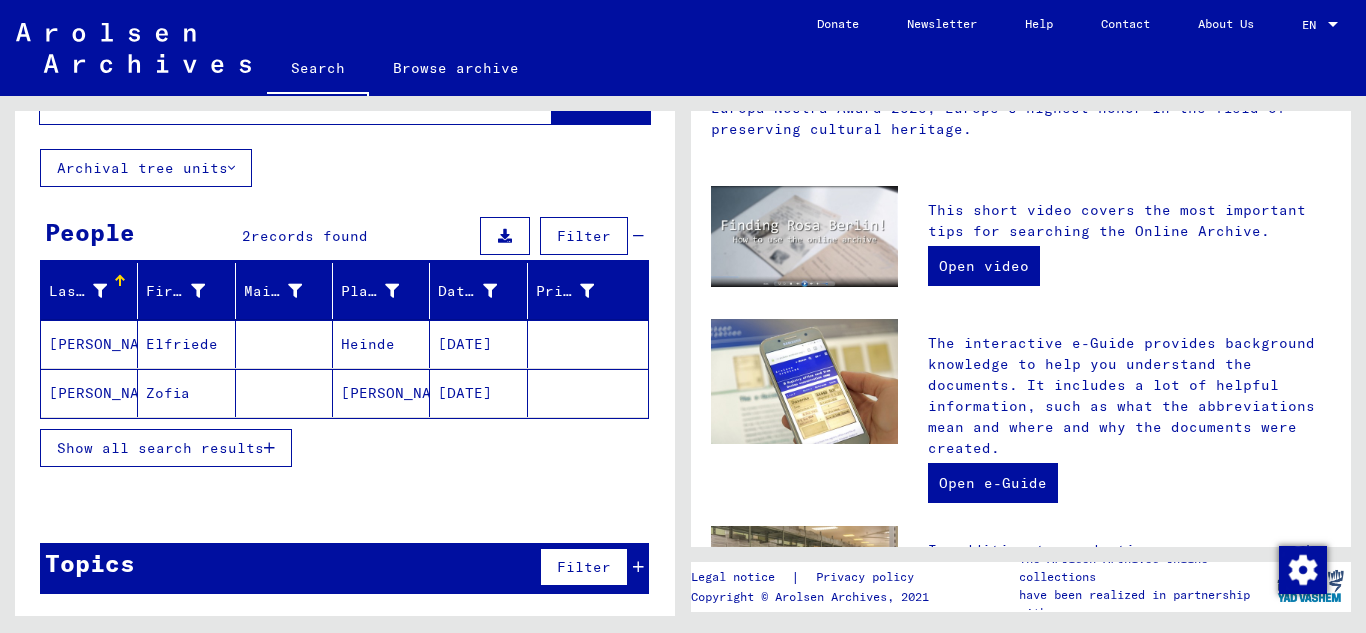 click on "[PERSON_NAME]" at bounding box center (89, 393) 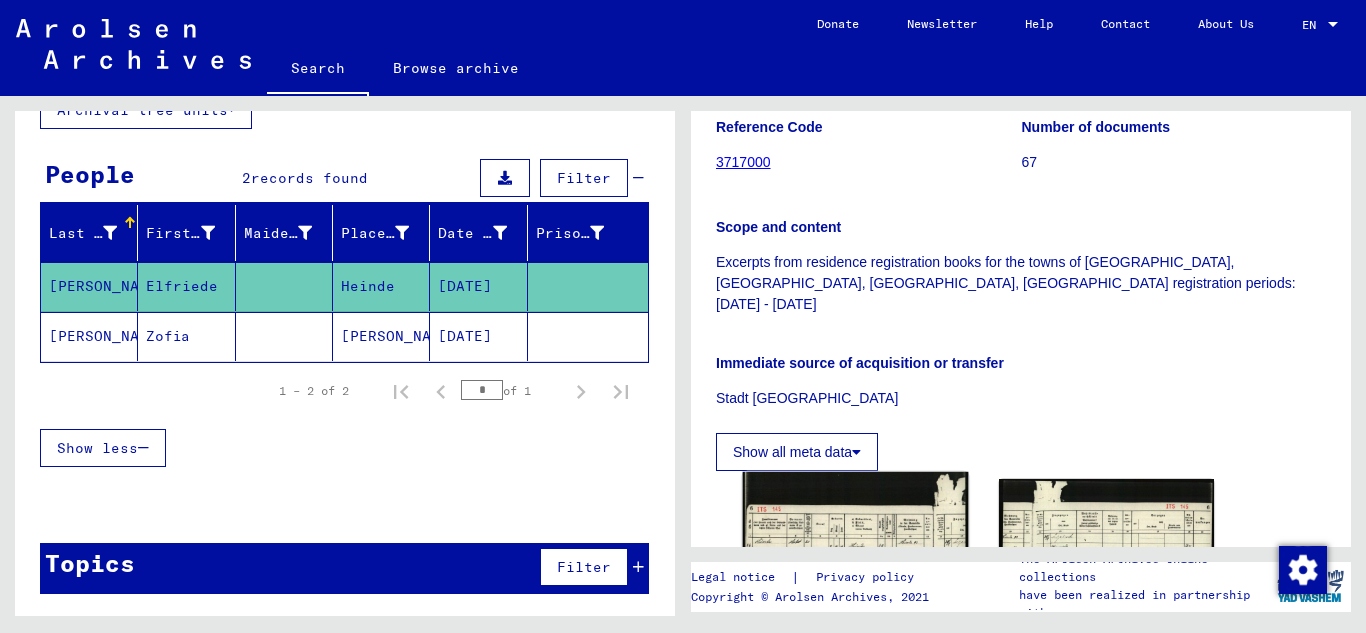 click 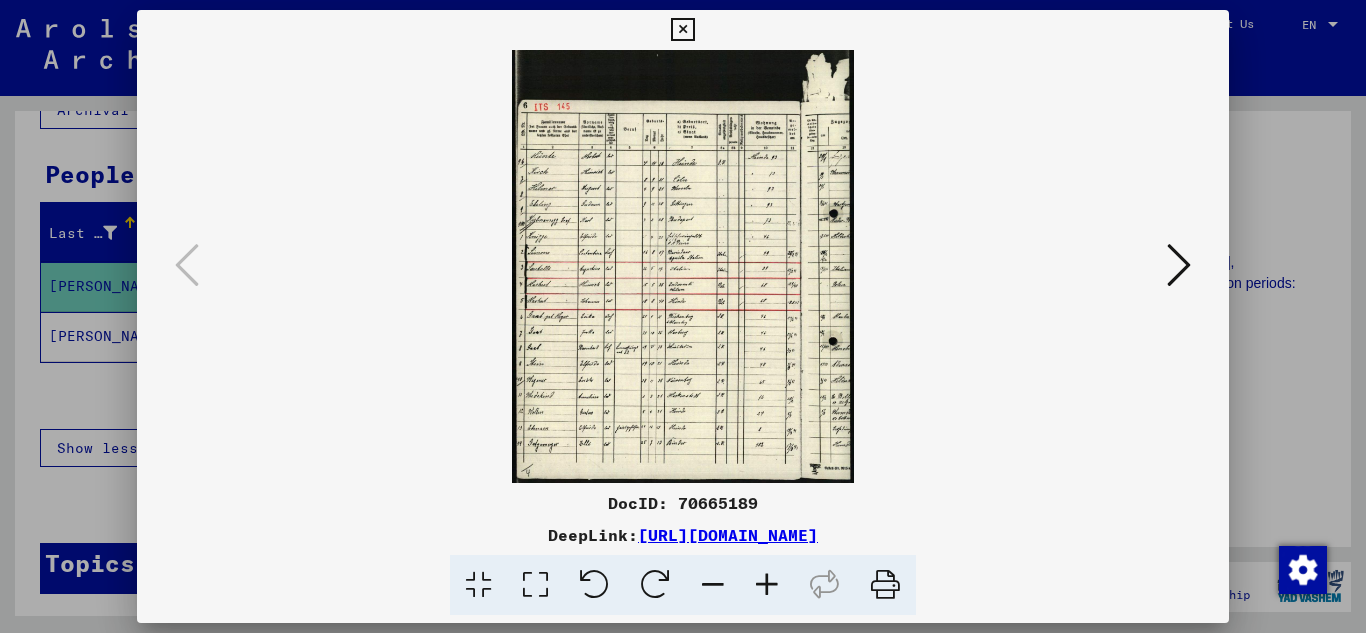 click at bounding box center (885, 585) 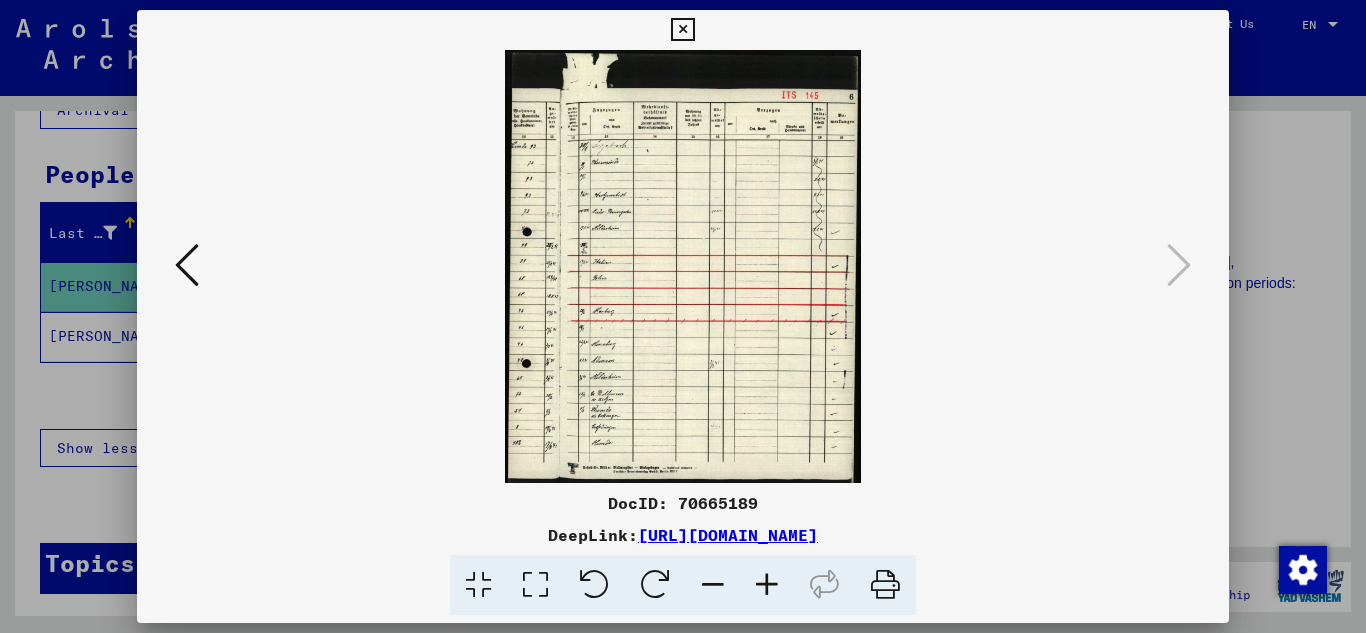 click at bounding box center [885, 585] 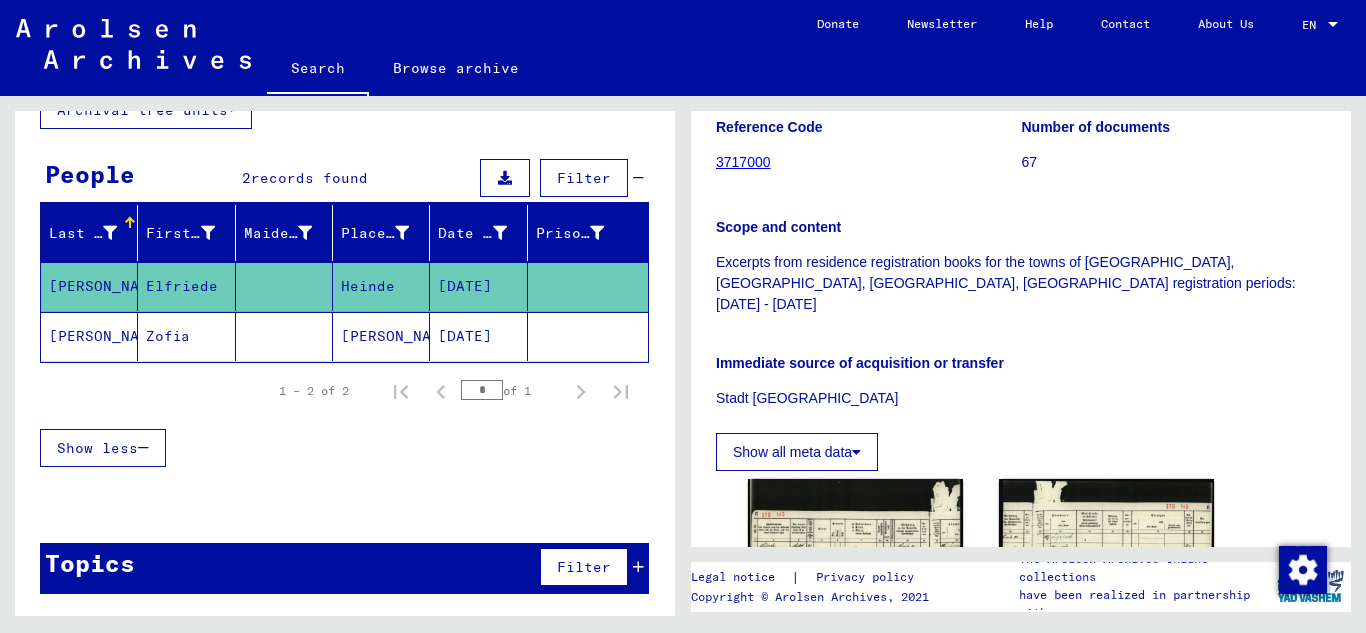 click on "Zofia" 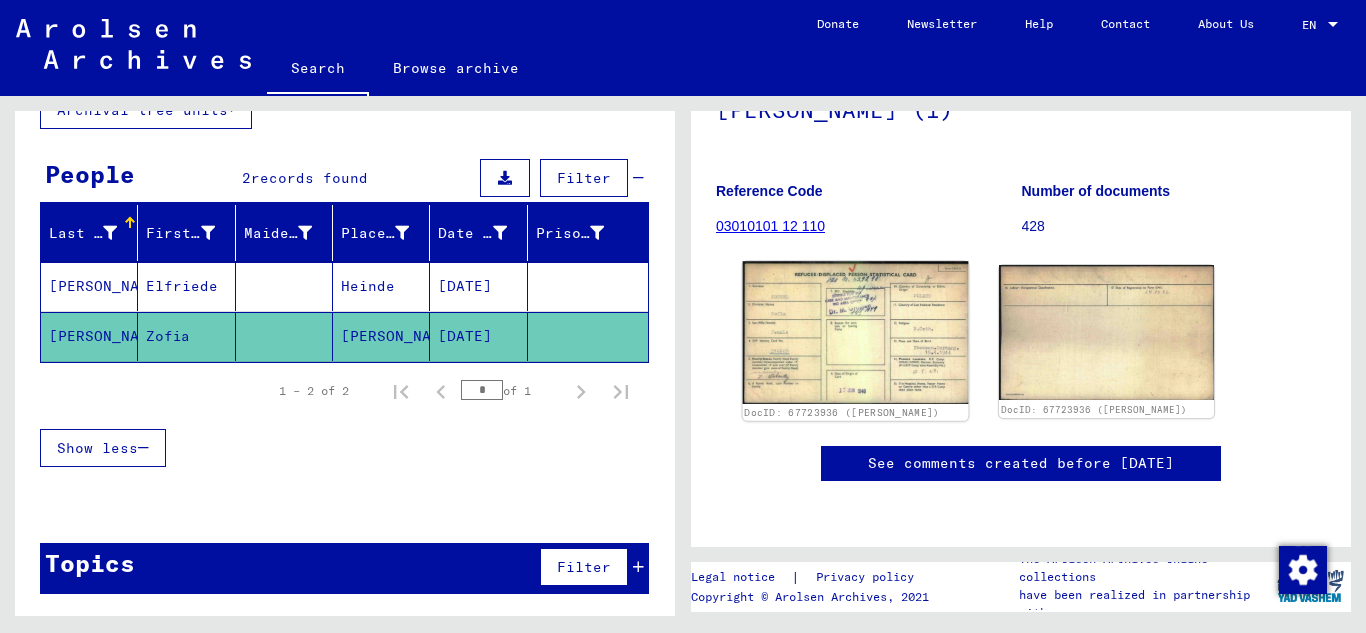 click 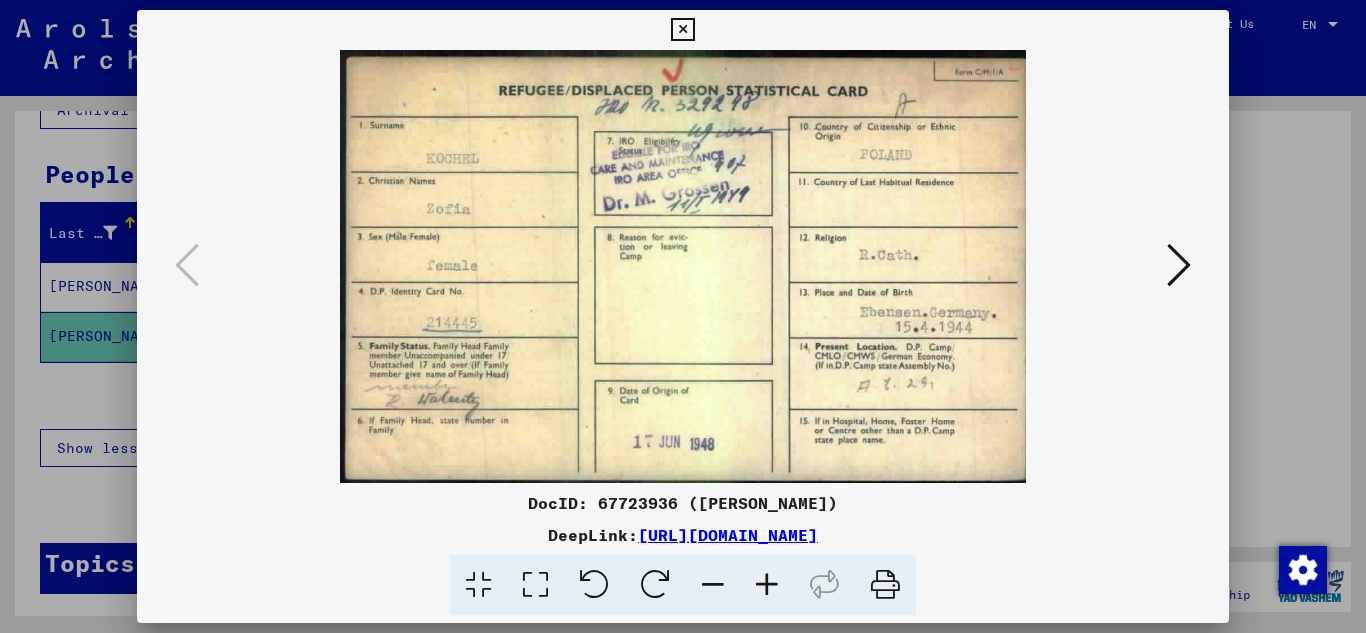 click at bounding box center (885, 585) 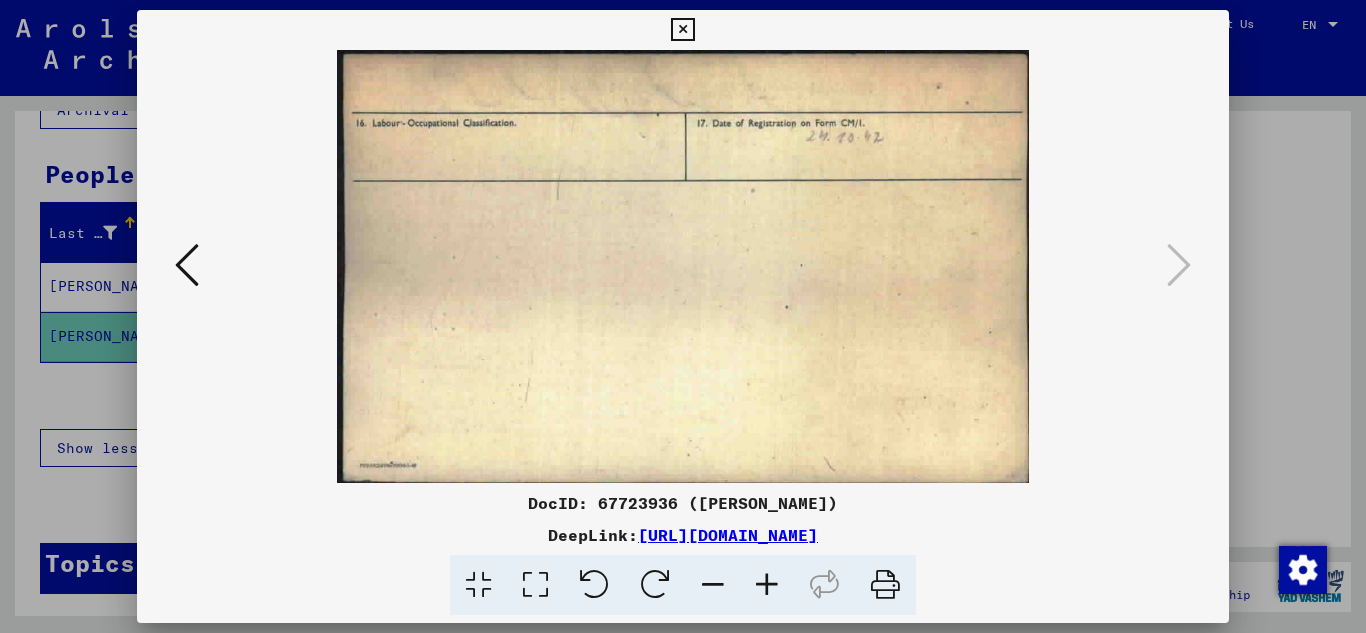 click at bounding box center (682, 30) 